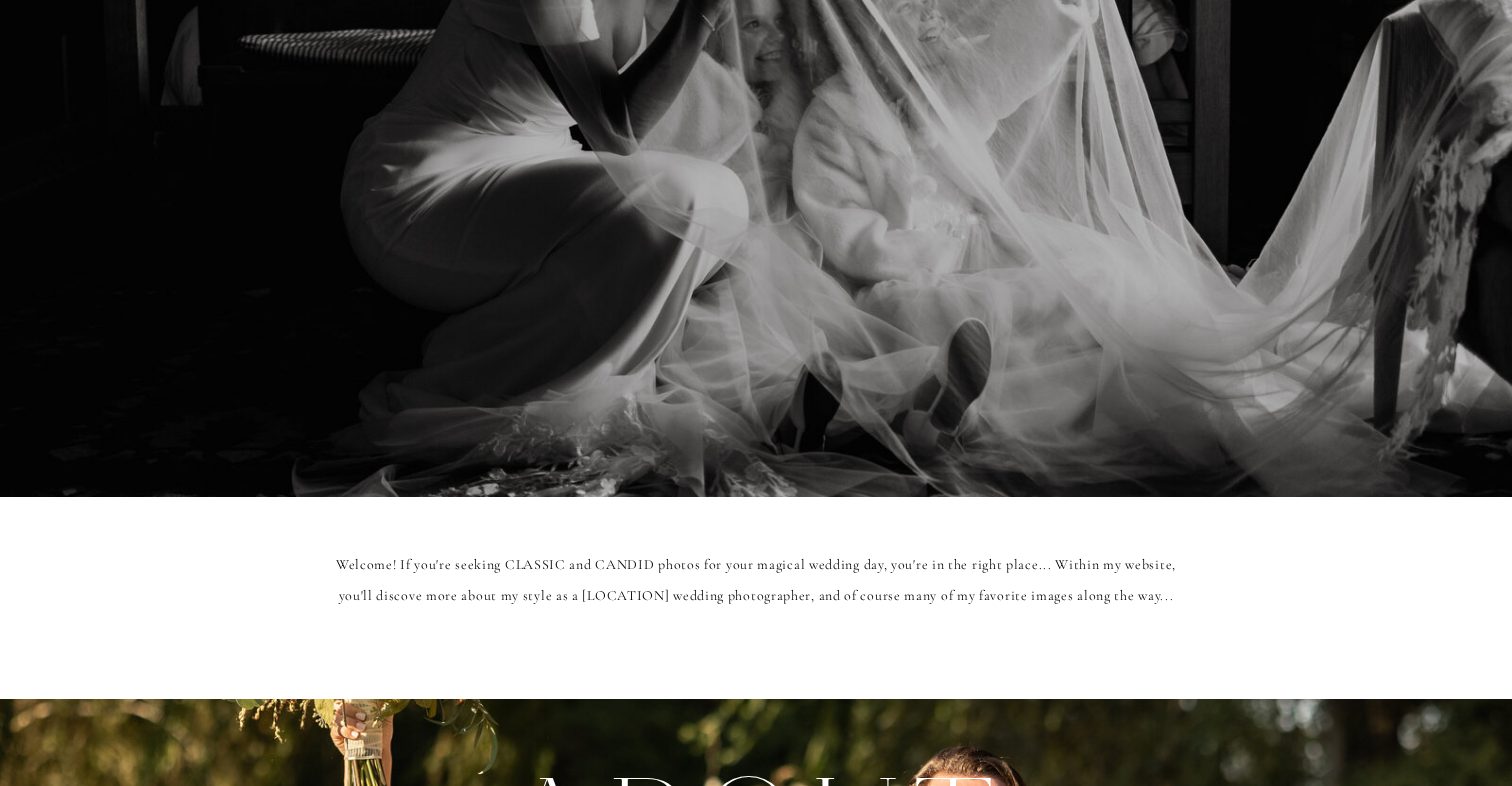 scroll, scrollTop: 0, scrollLeft: 0, axis: both 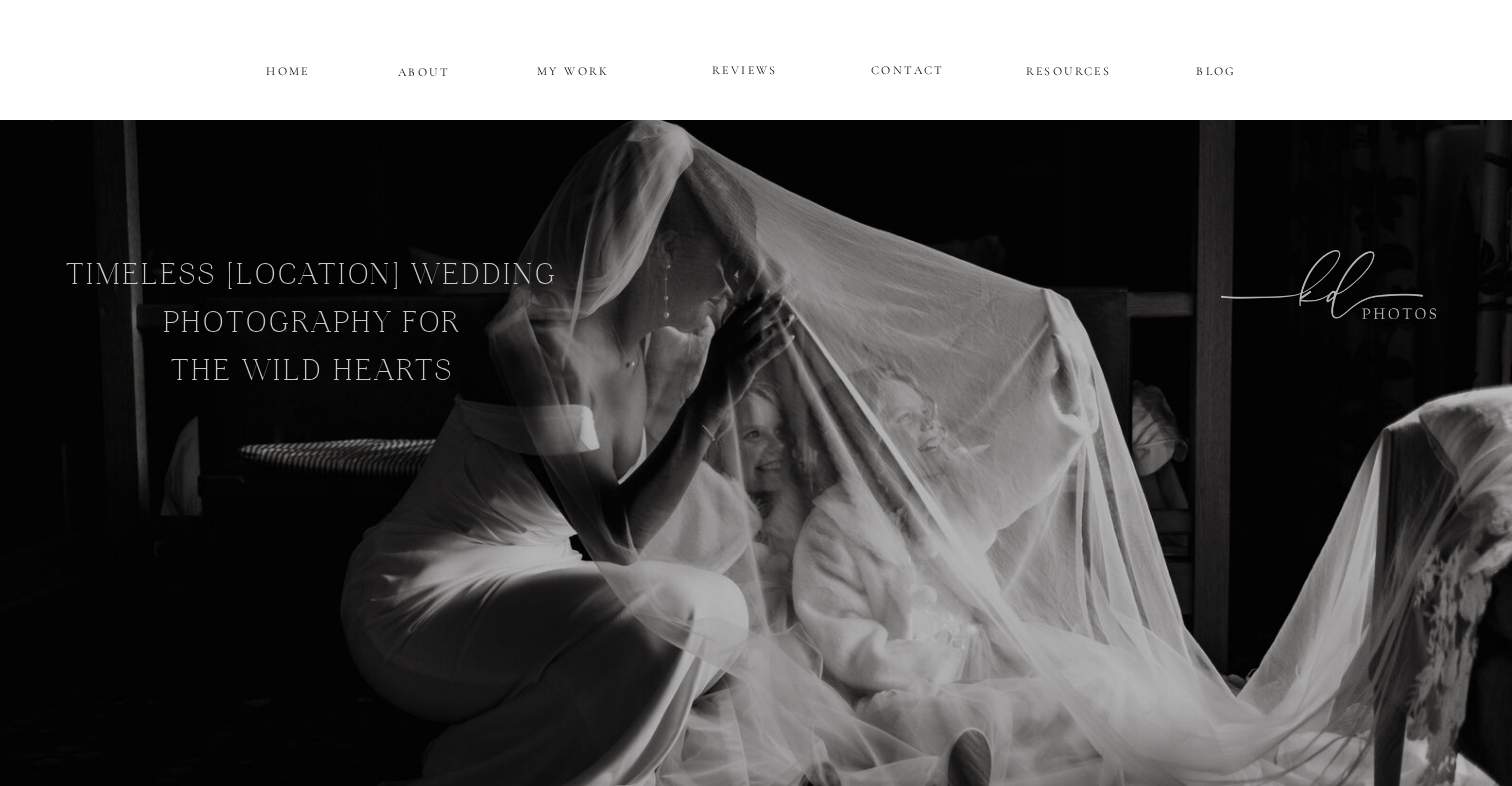 click on "MY WORK" at bounding box center [573, 69] 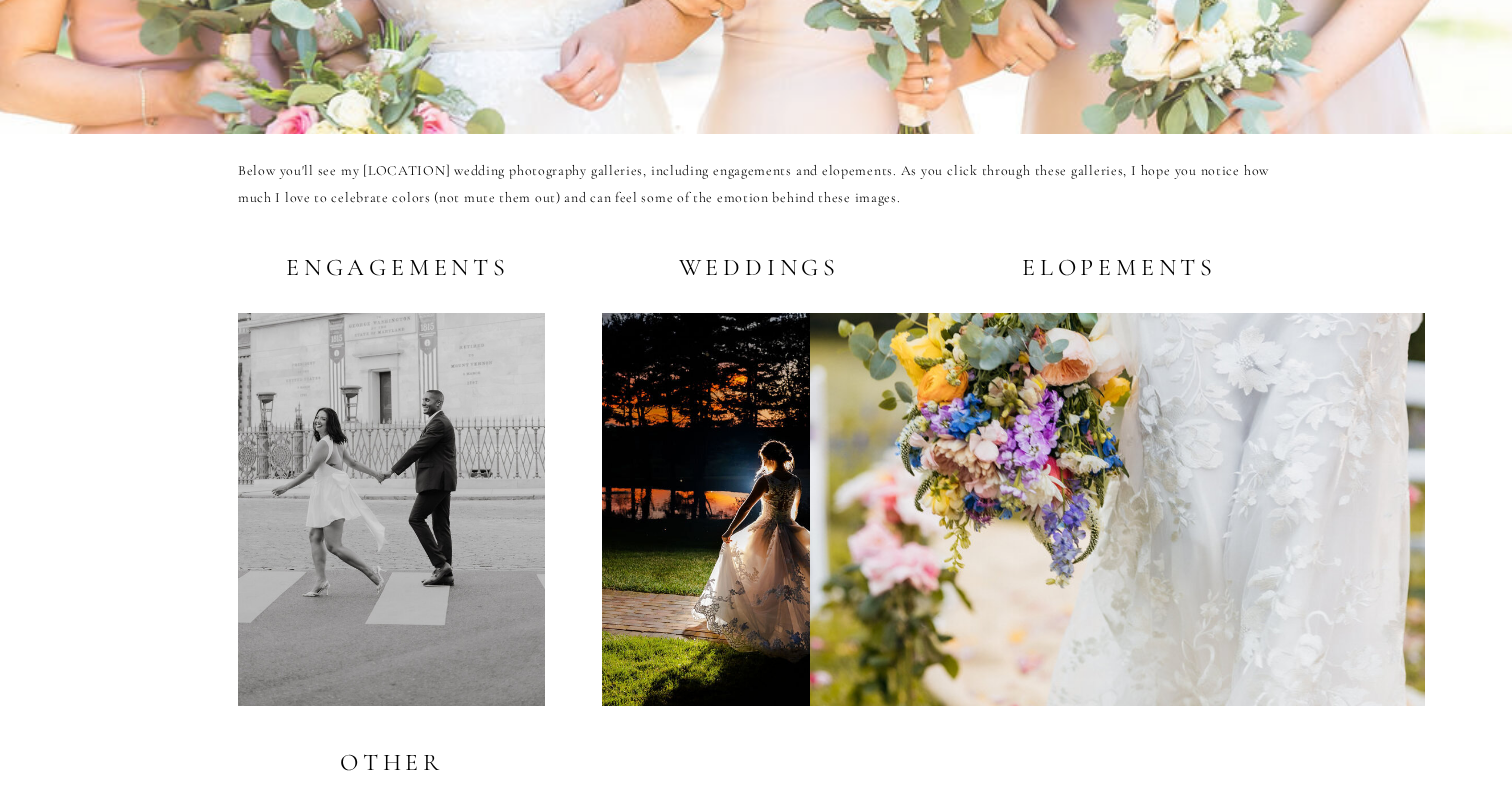 scroll, scrollTop: 3781, scrollLeft: 0, axis: vertical 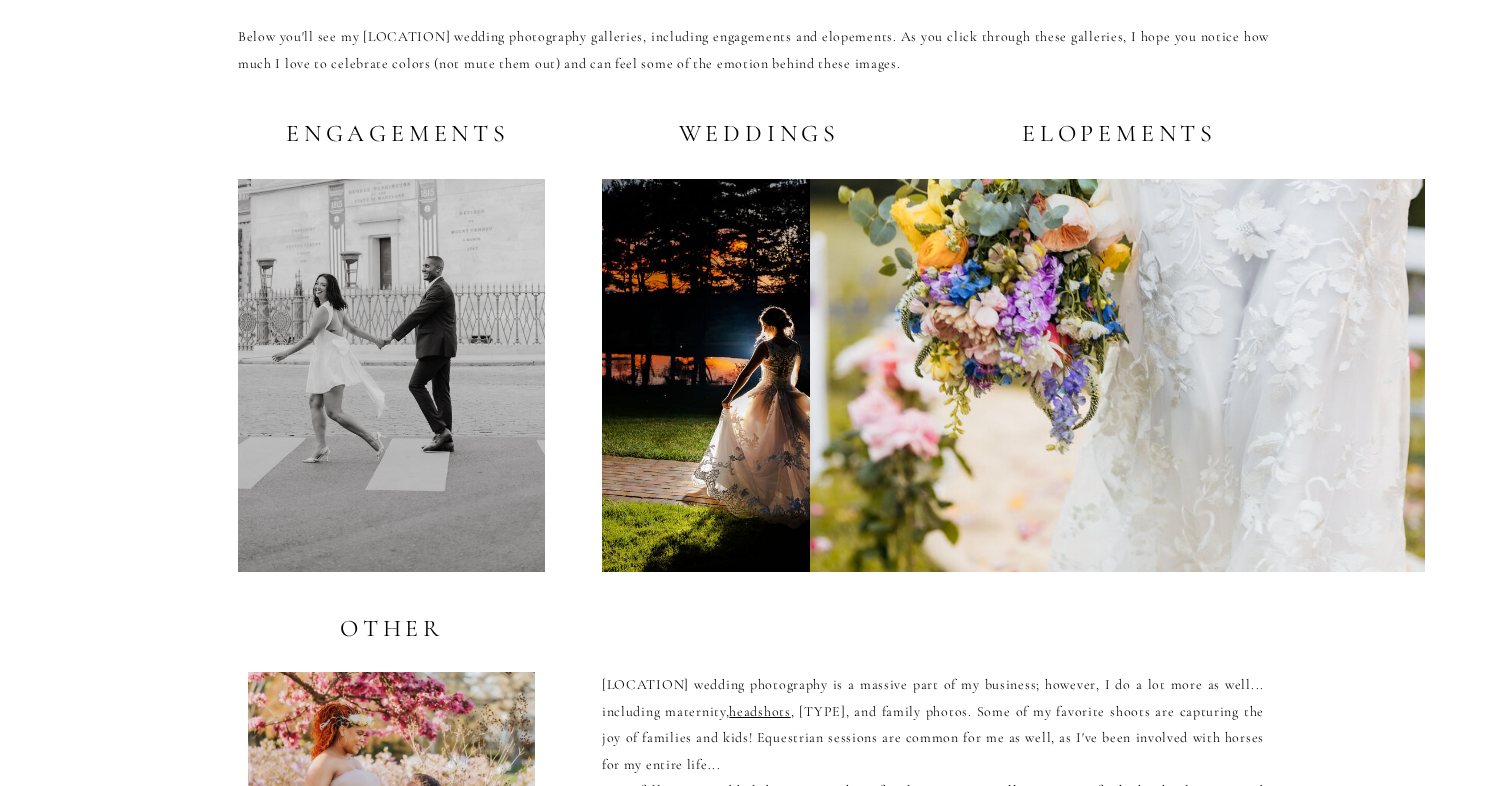 click on "Weddings" at bounding box center (754, 132) 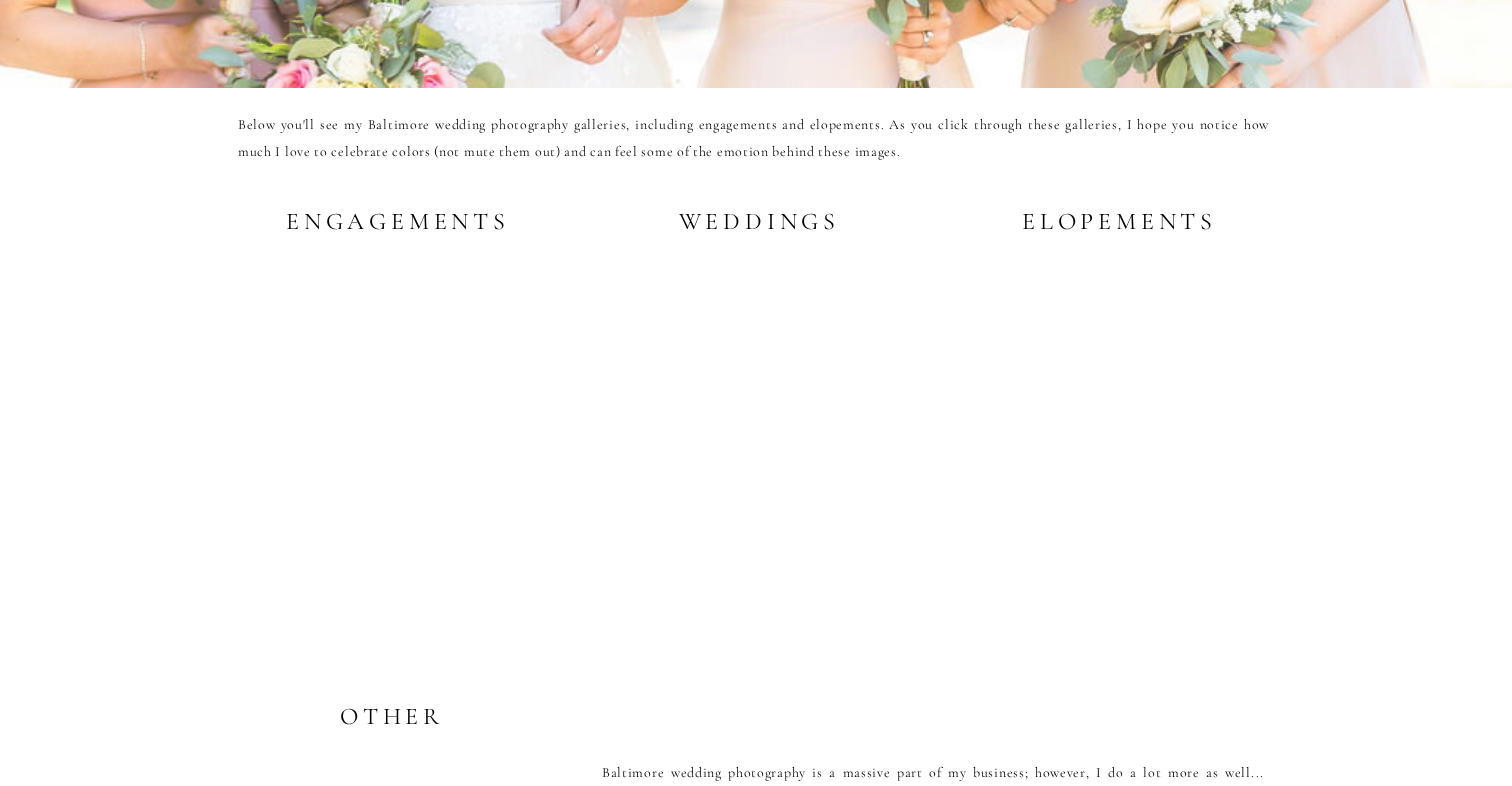 scroll, scrollTop: 3967, scrollLeft: 0, axis: vertical 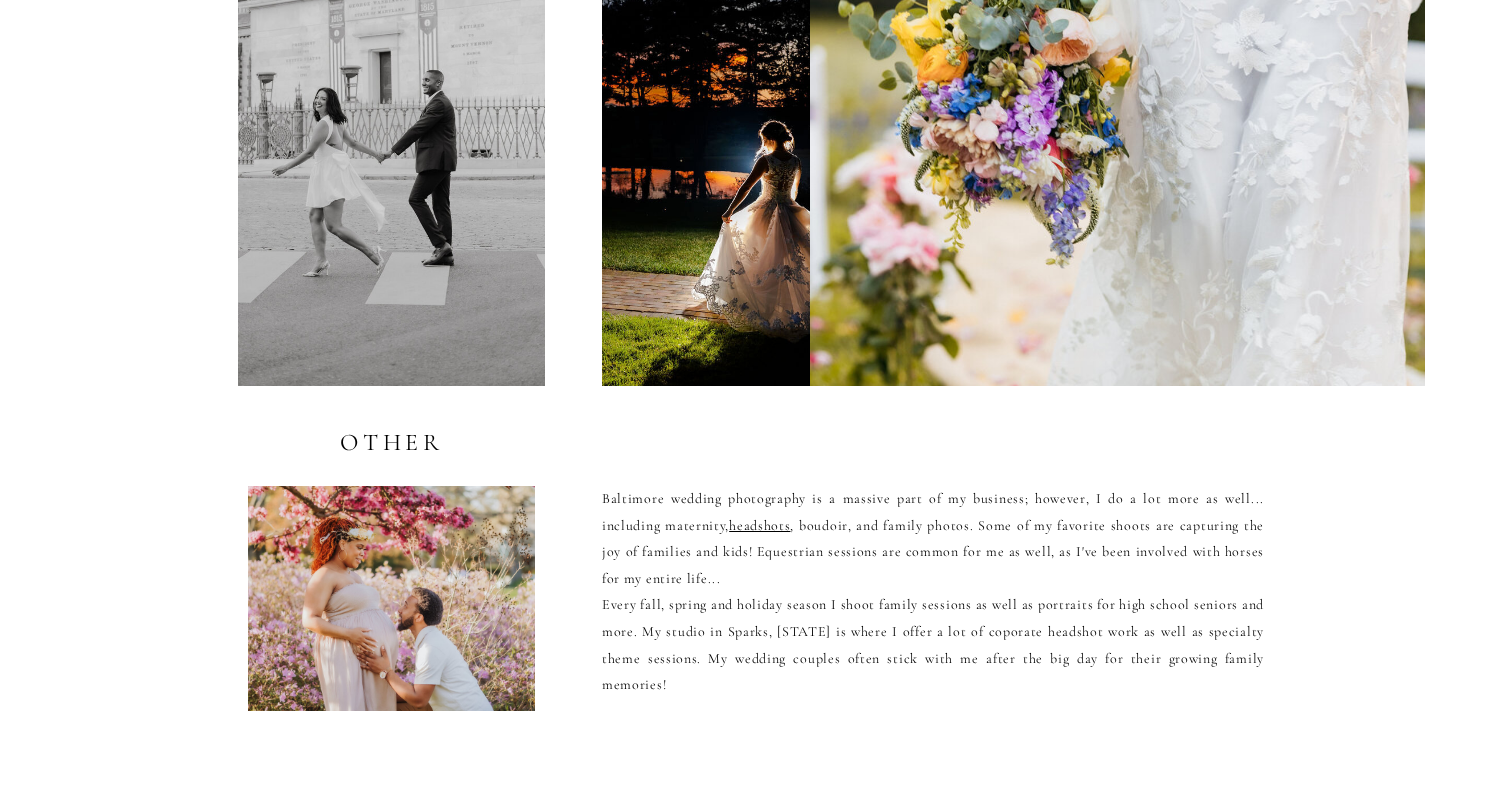 click at bounding box center (391, 189) 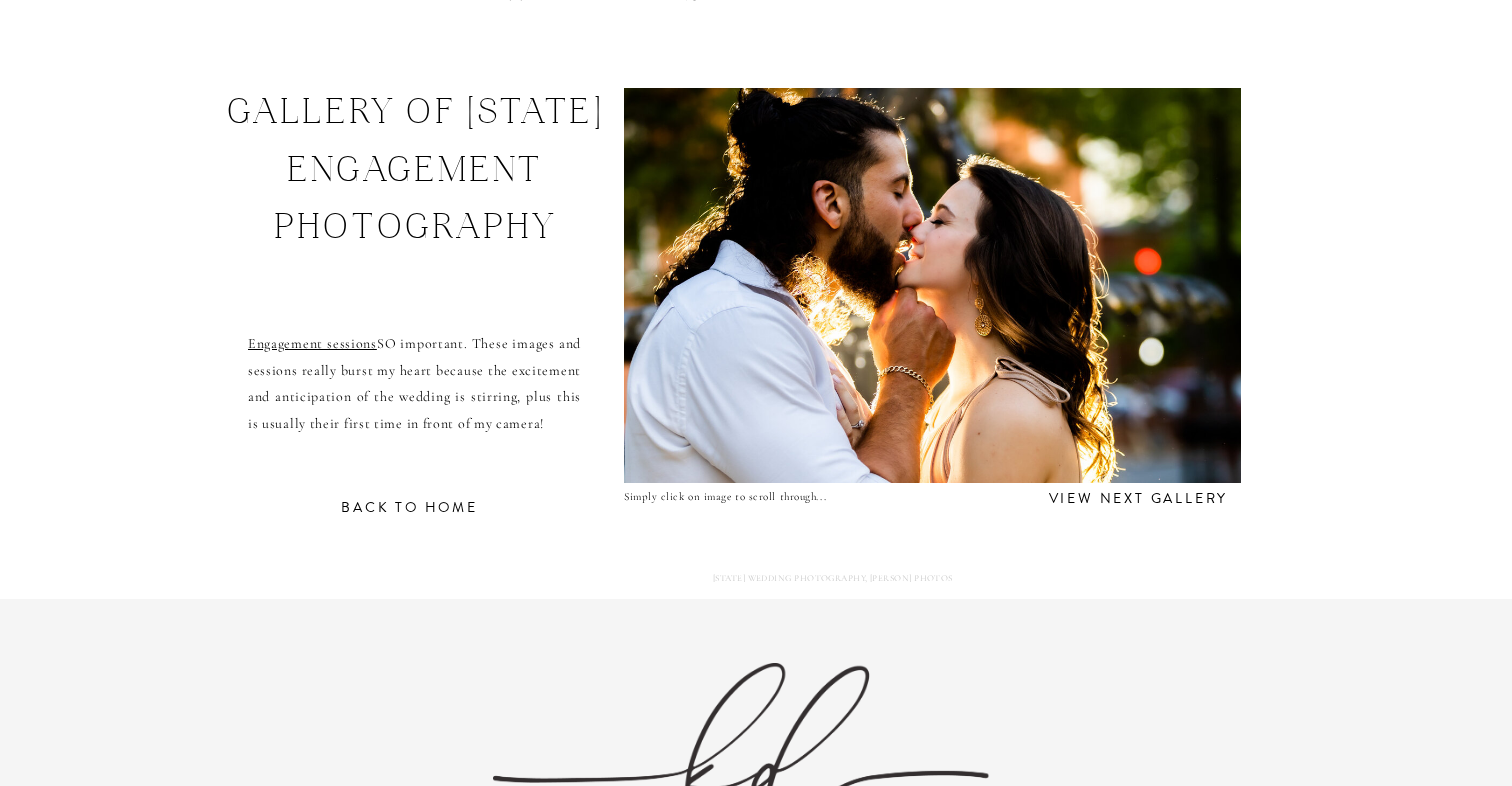 scroll, scrollTop: 0, scrollLeft: 0, axis: both 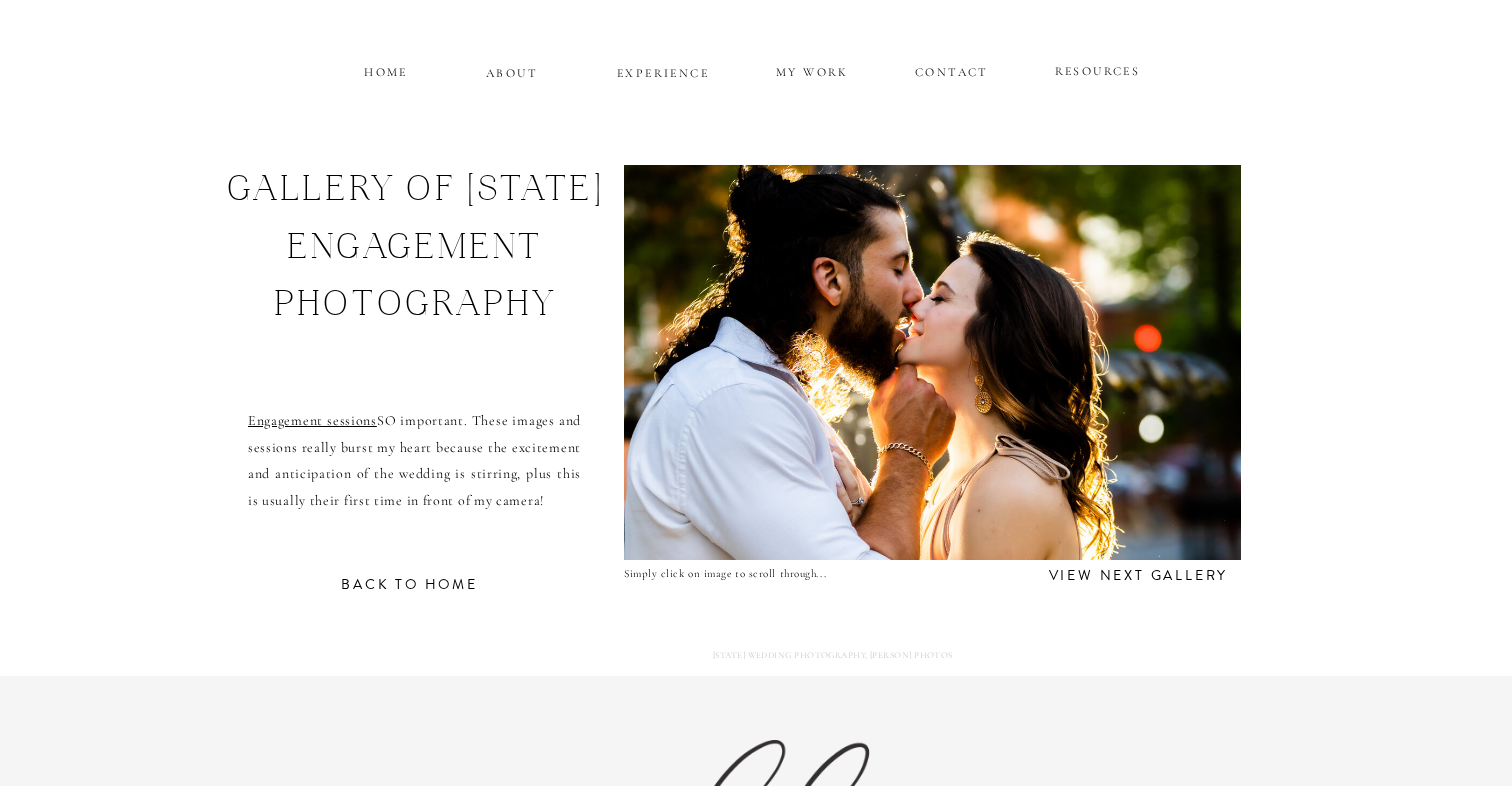 click at bounding box center (932, 362) 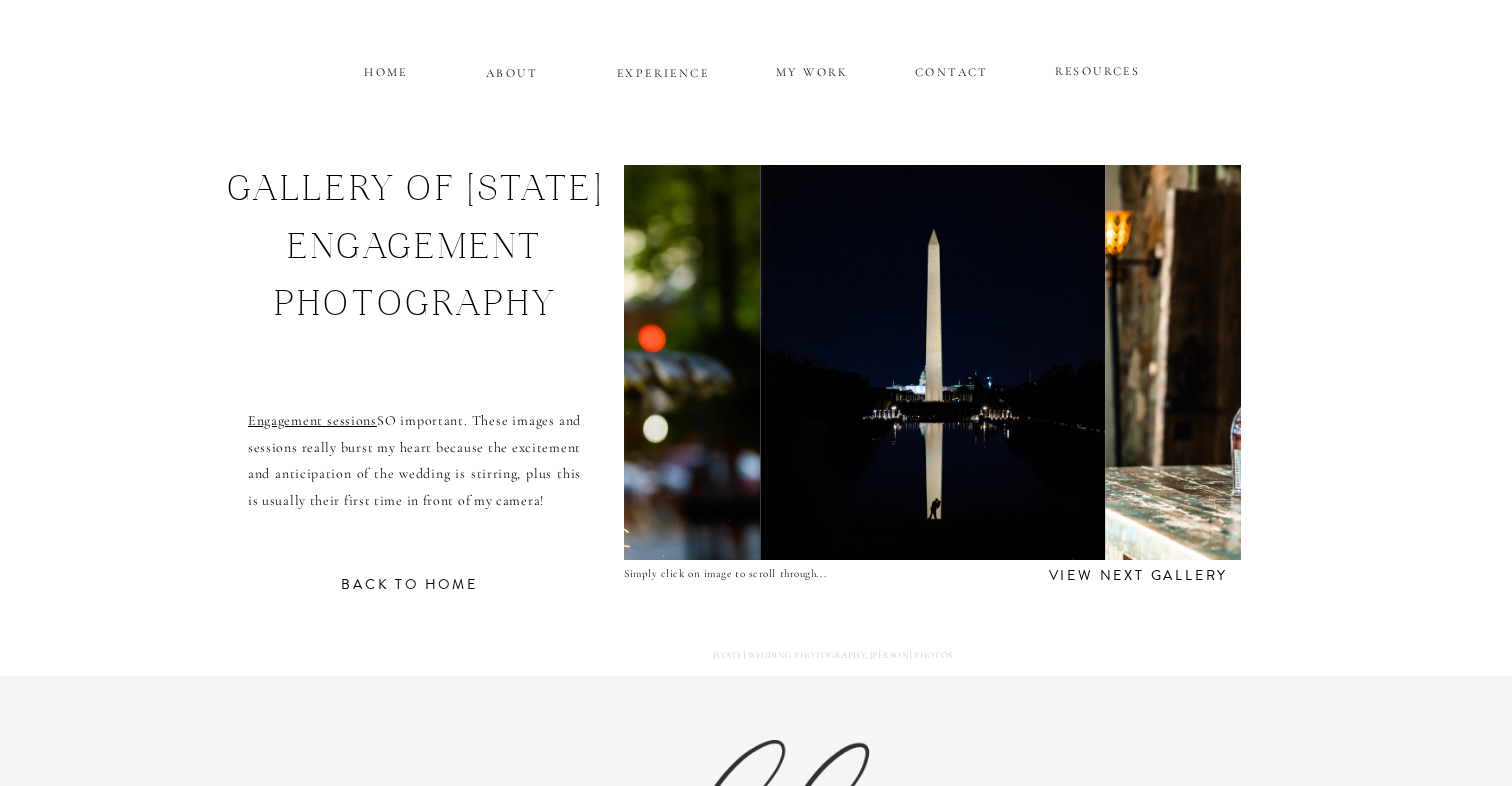 click at bounding box center [932, 362] 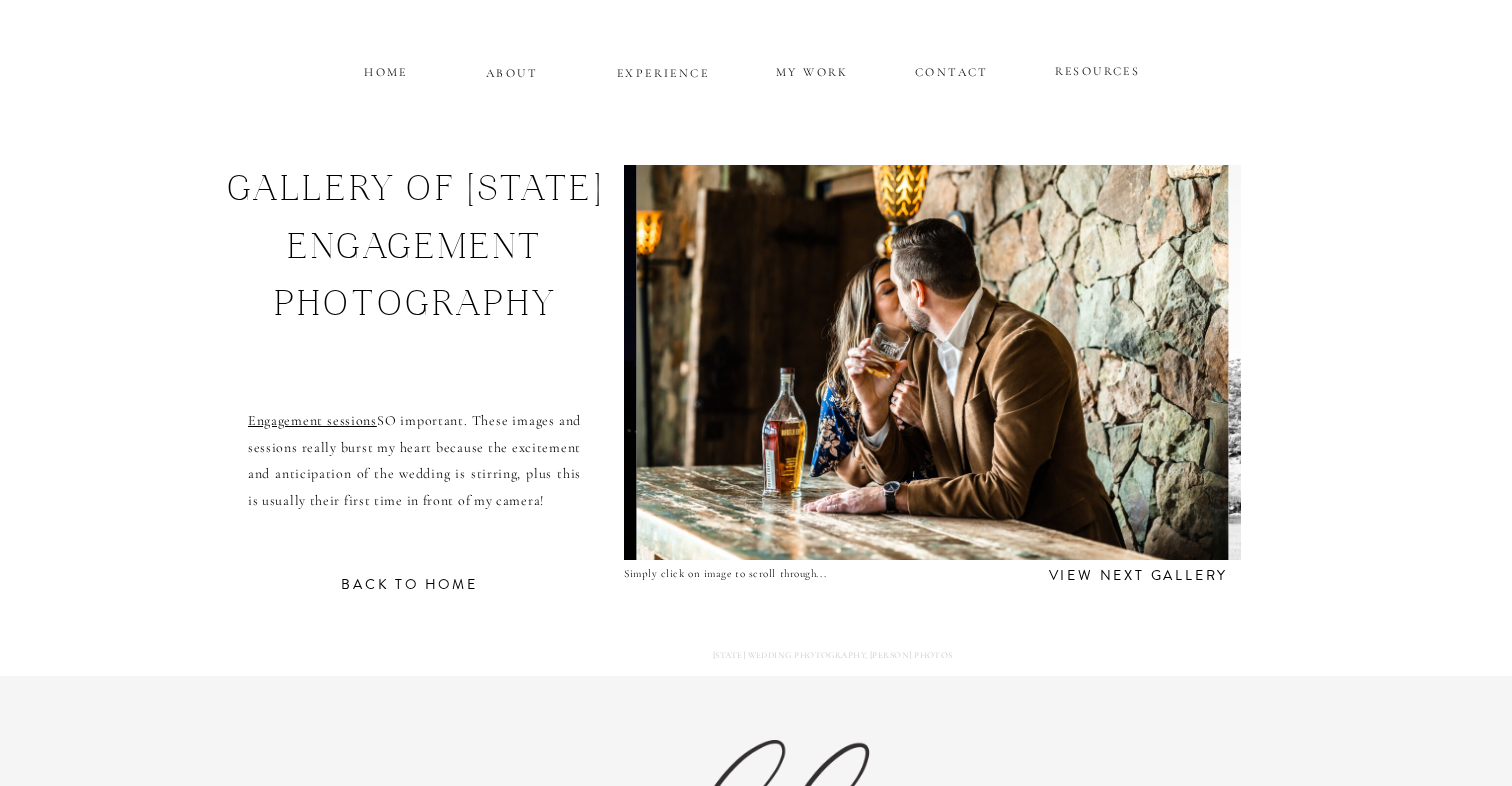 click at bounding box center [932, 362] 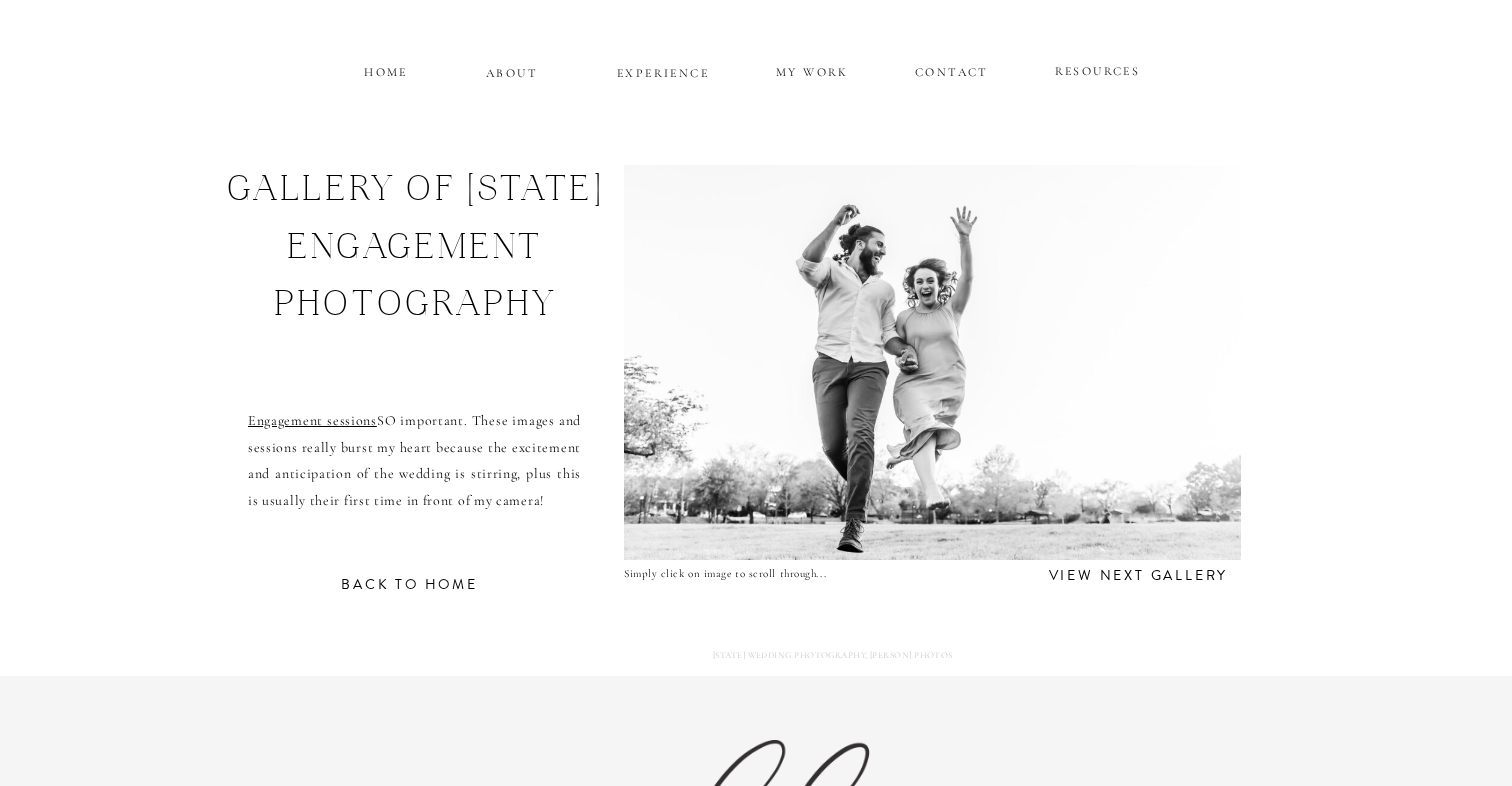 click at bounding box center (932, 362) 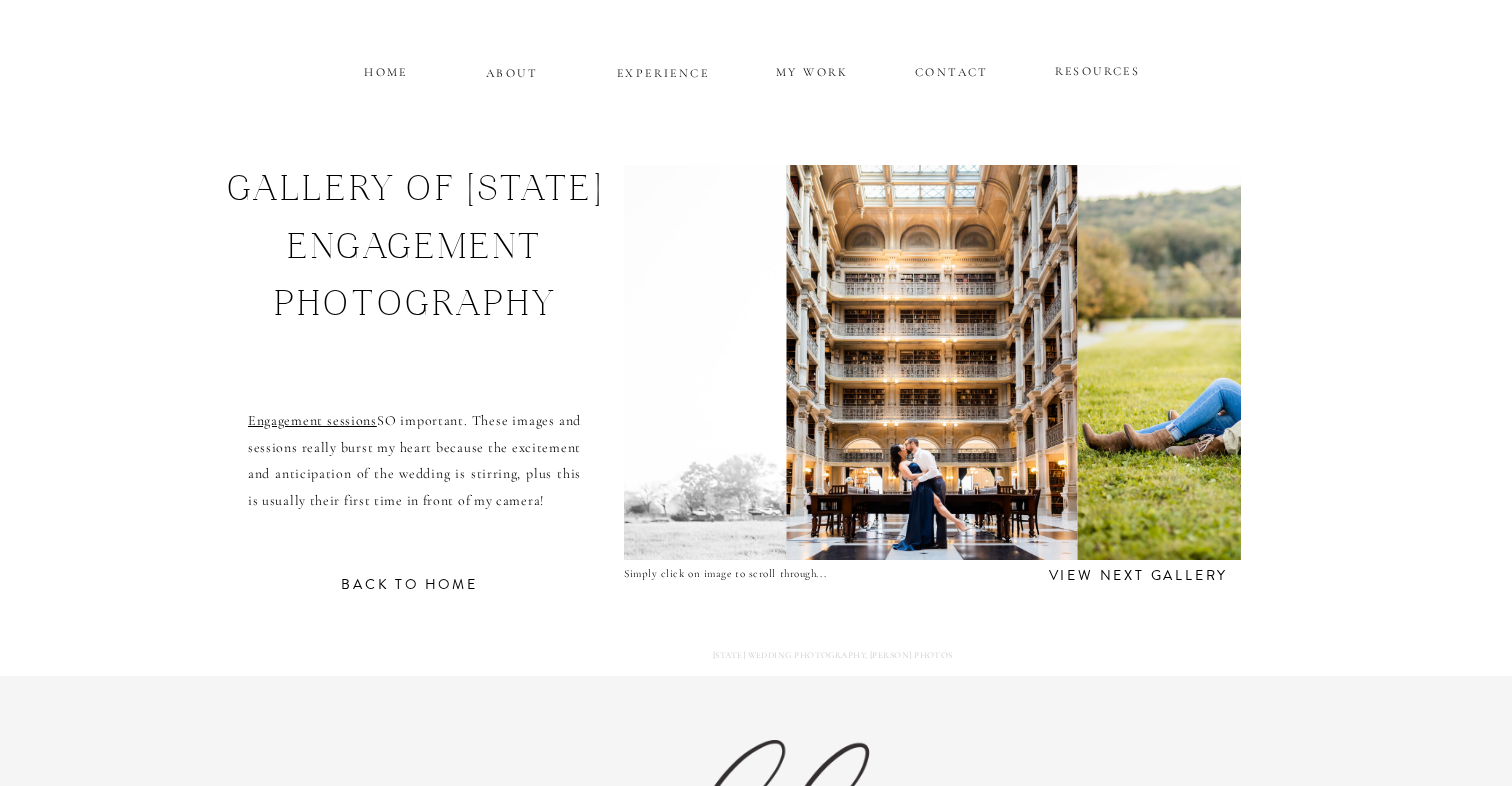 click at bounding box center (932, 362) 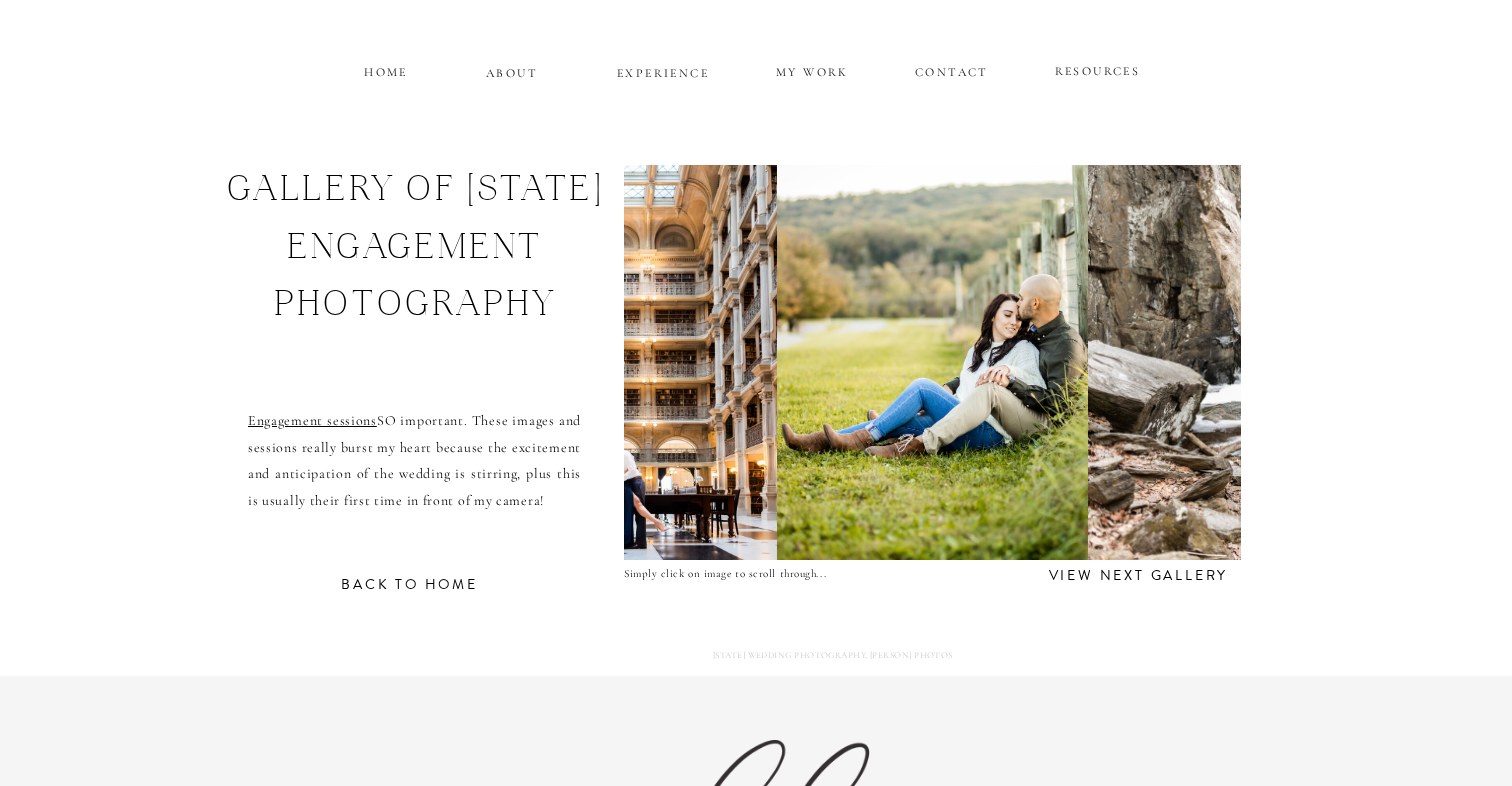 click at bounding box center (932, 362) 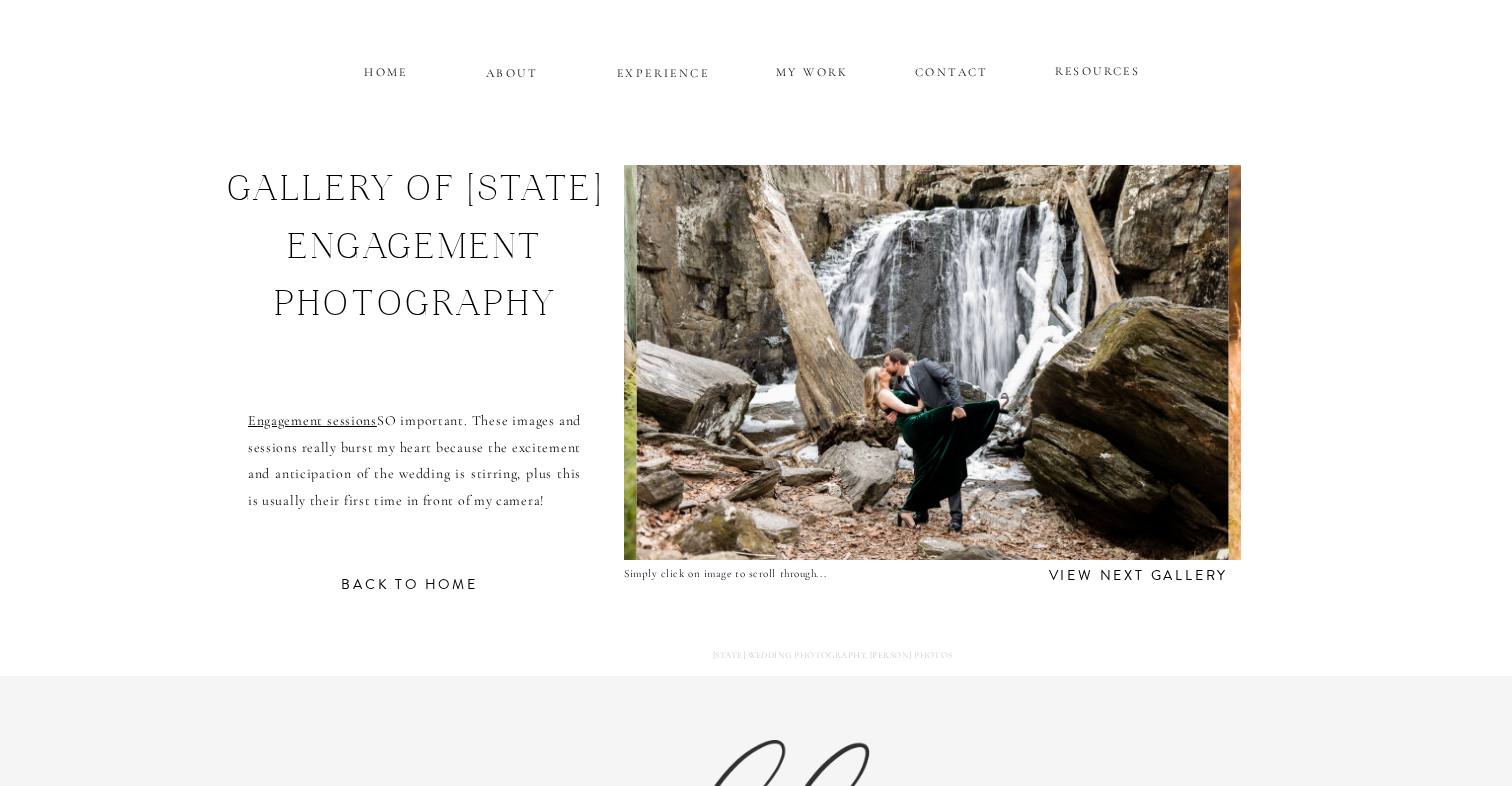 click at bounding box center (932, 362) 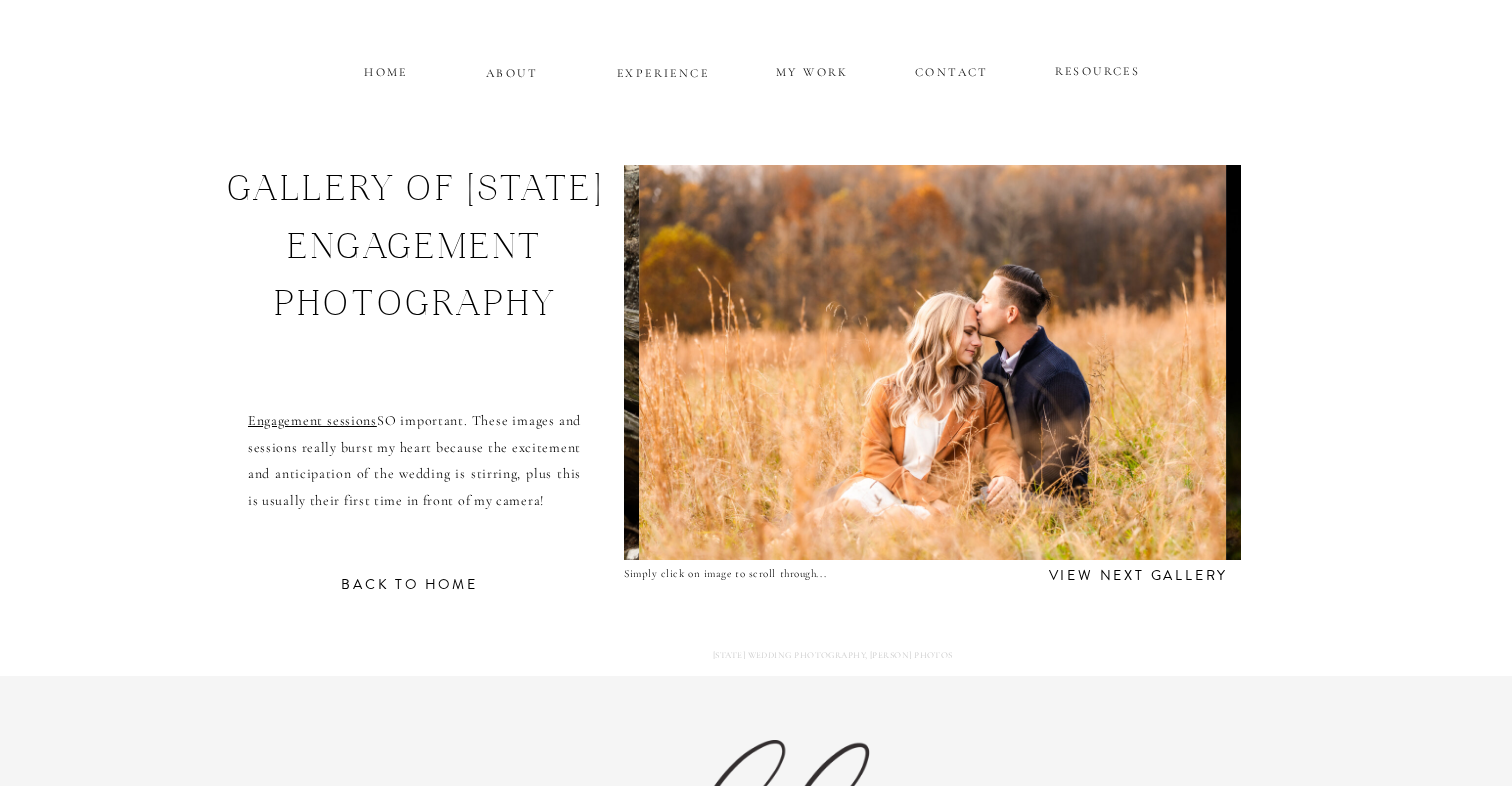click at bounding box center (932, 362) 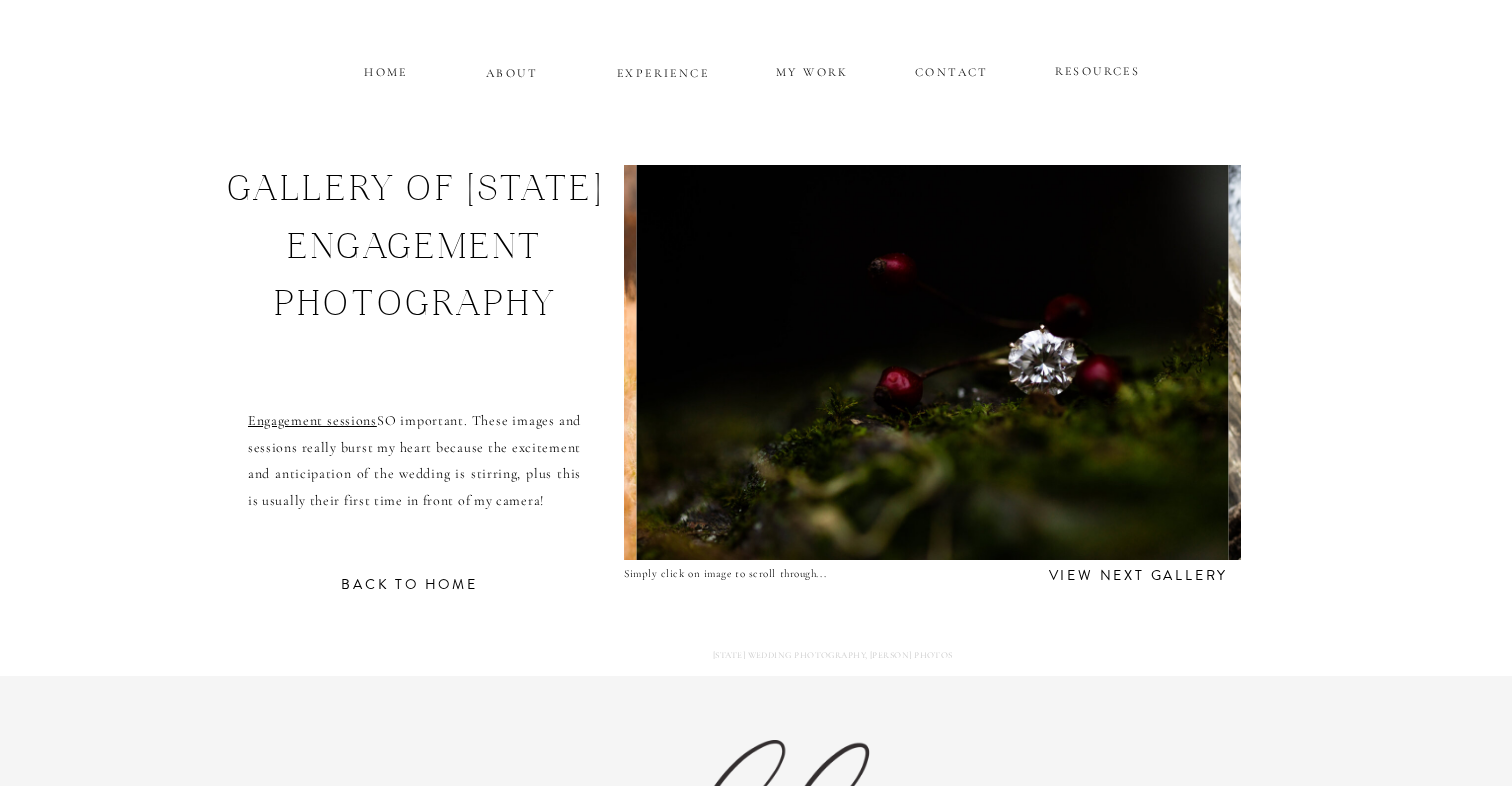click at bounding box center (932, 362) 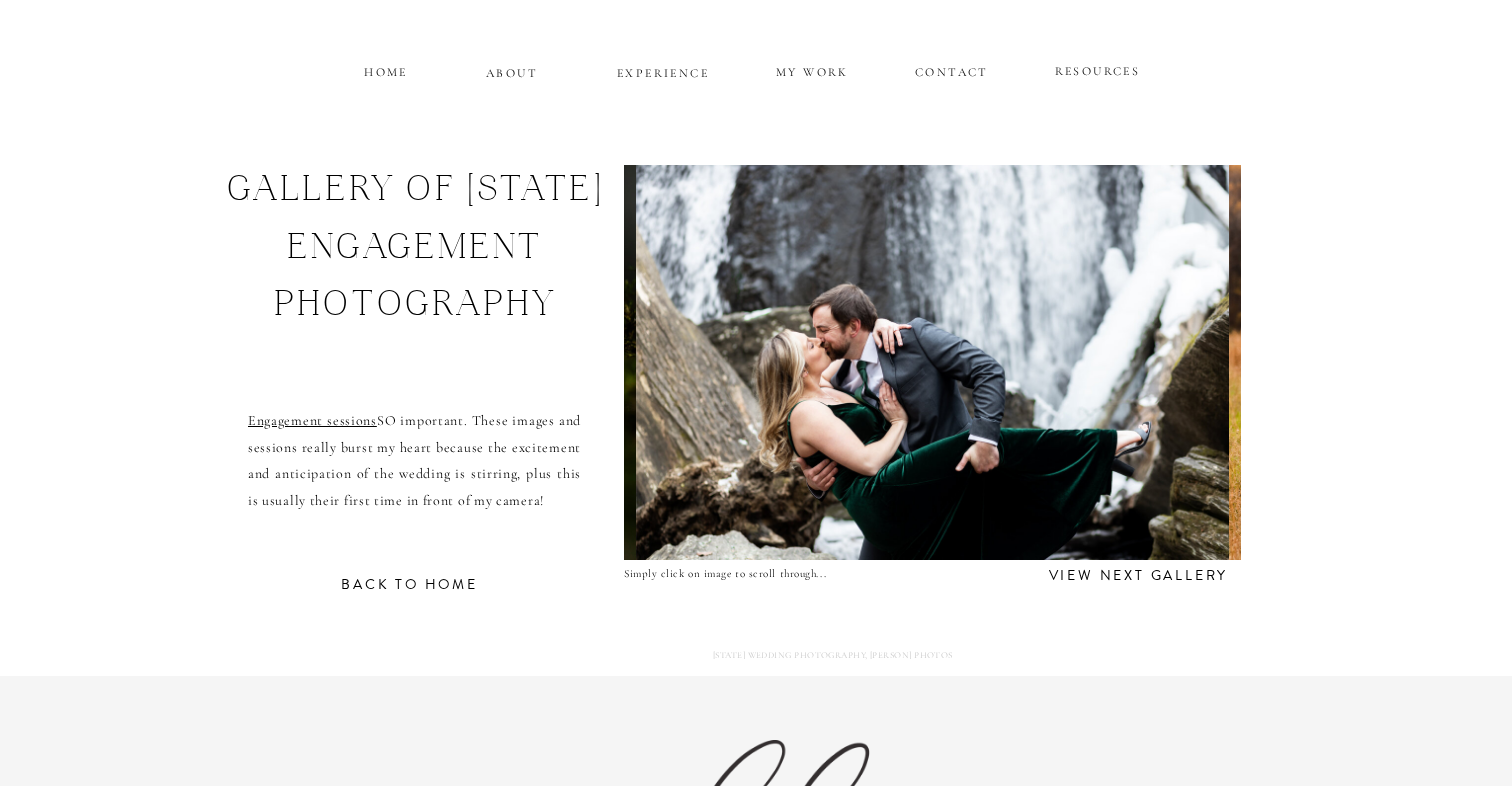 click at bounding box center [932, 362] 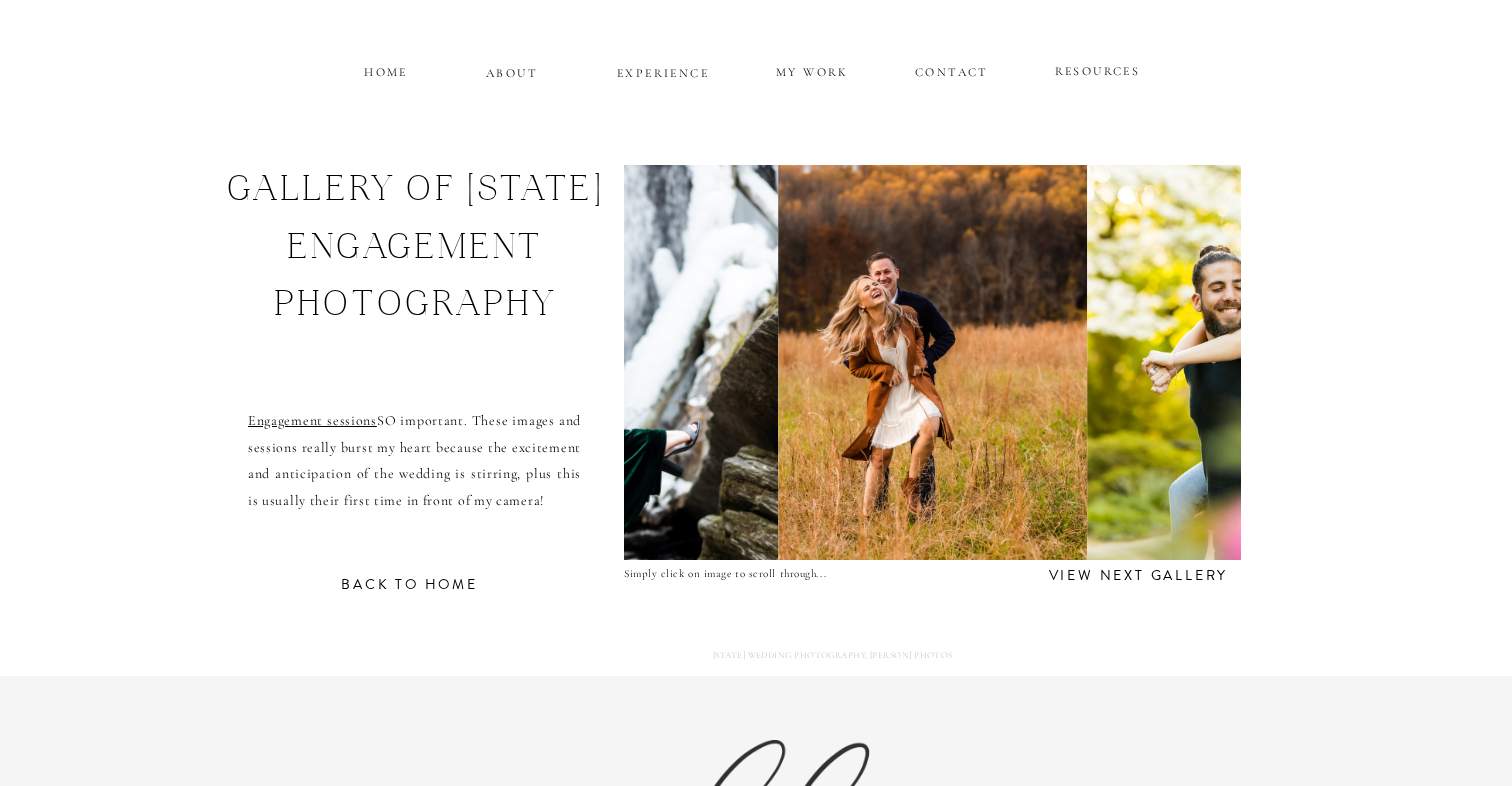 click at bounding box center [932, 362] 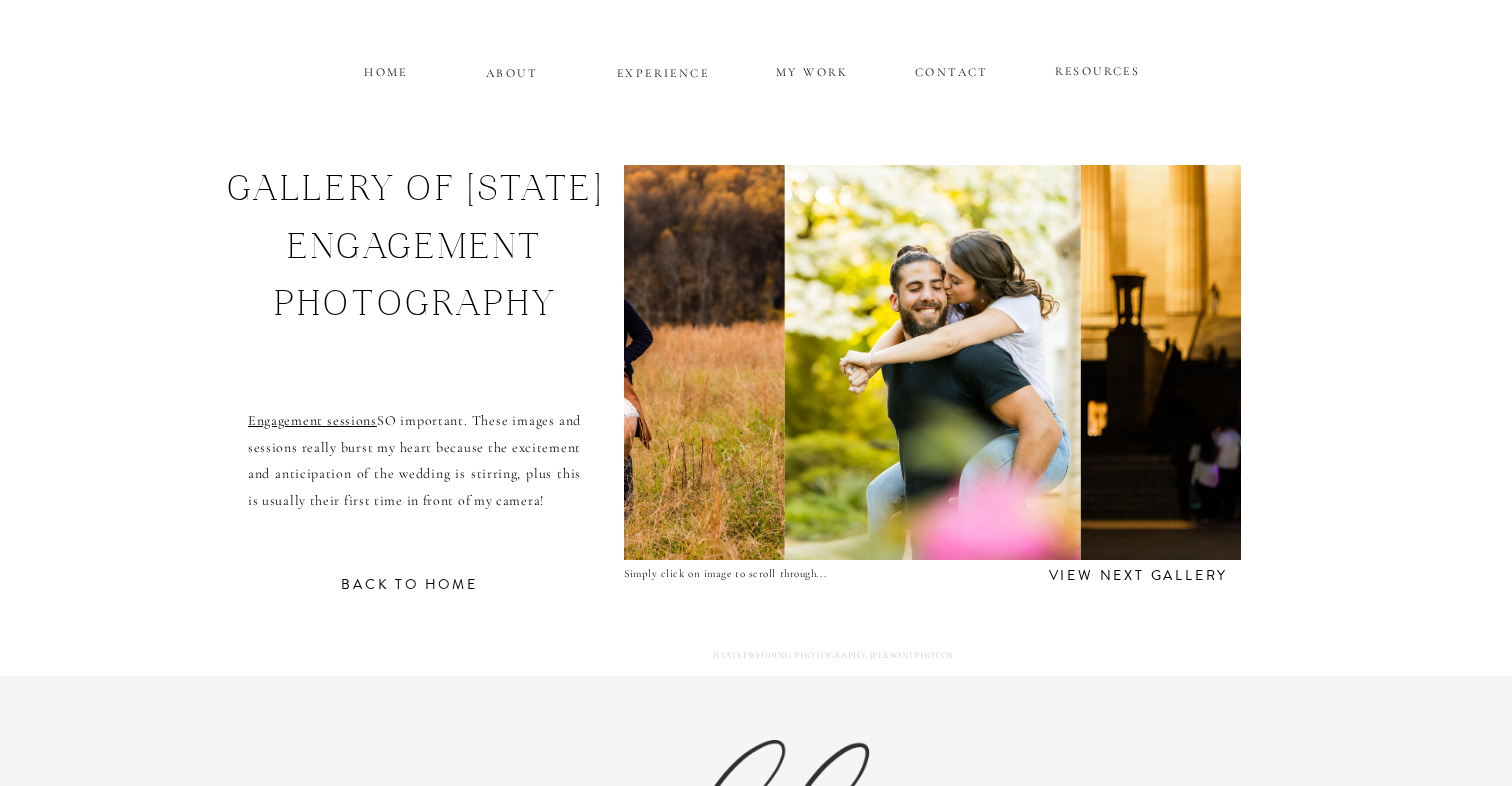 click at bounding box center [933, 362] 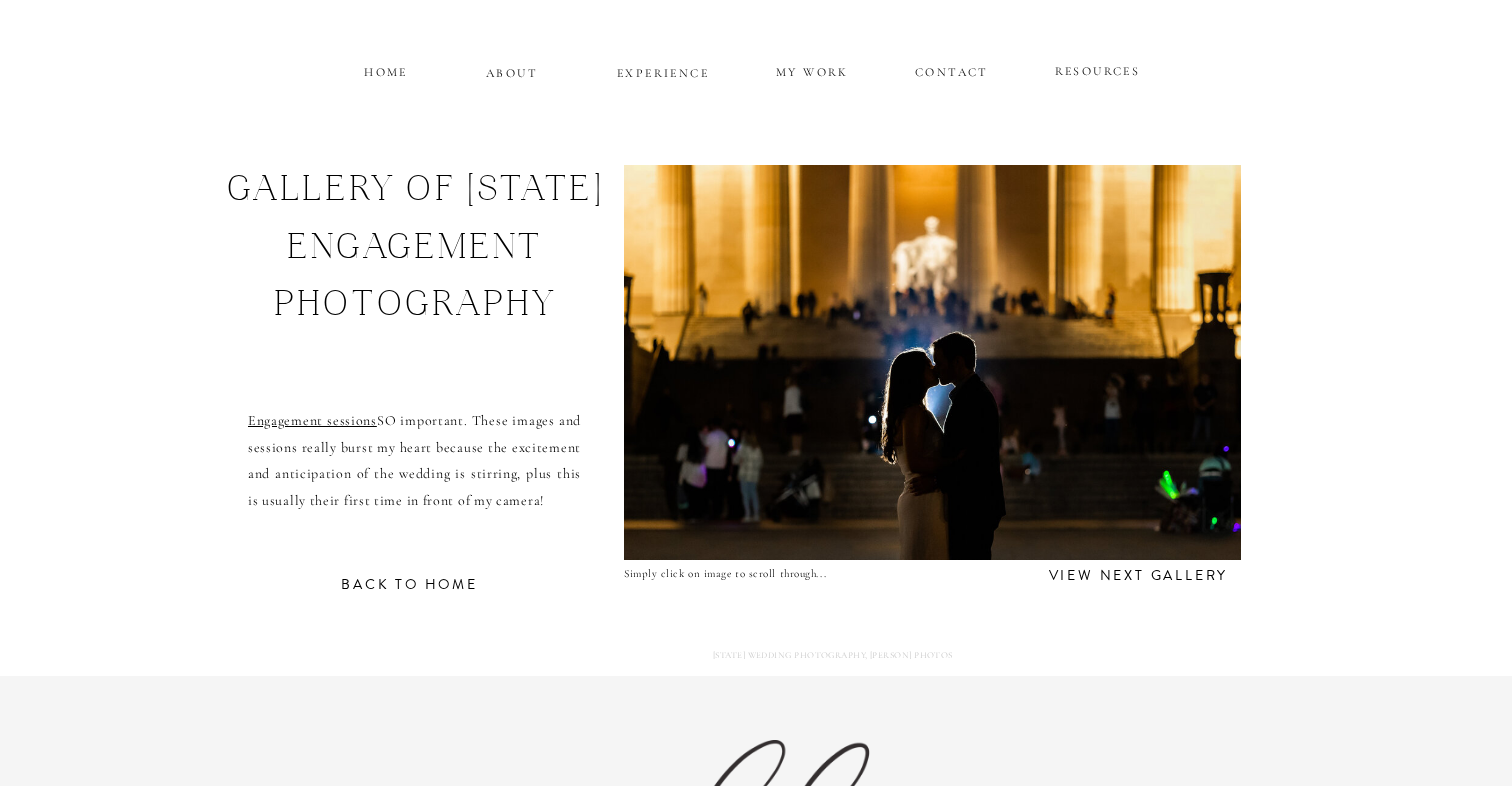 click at bounding box center (932, 362) 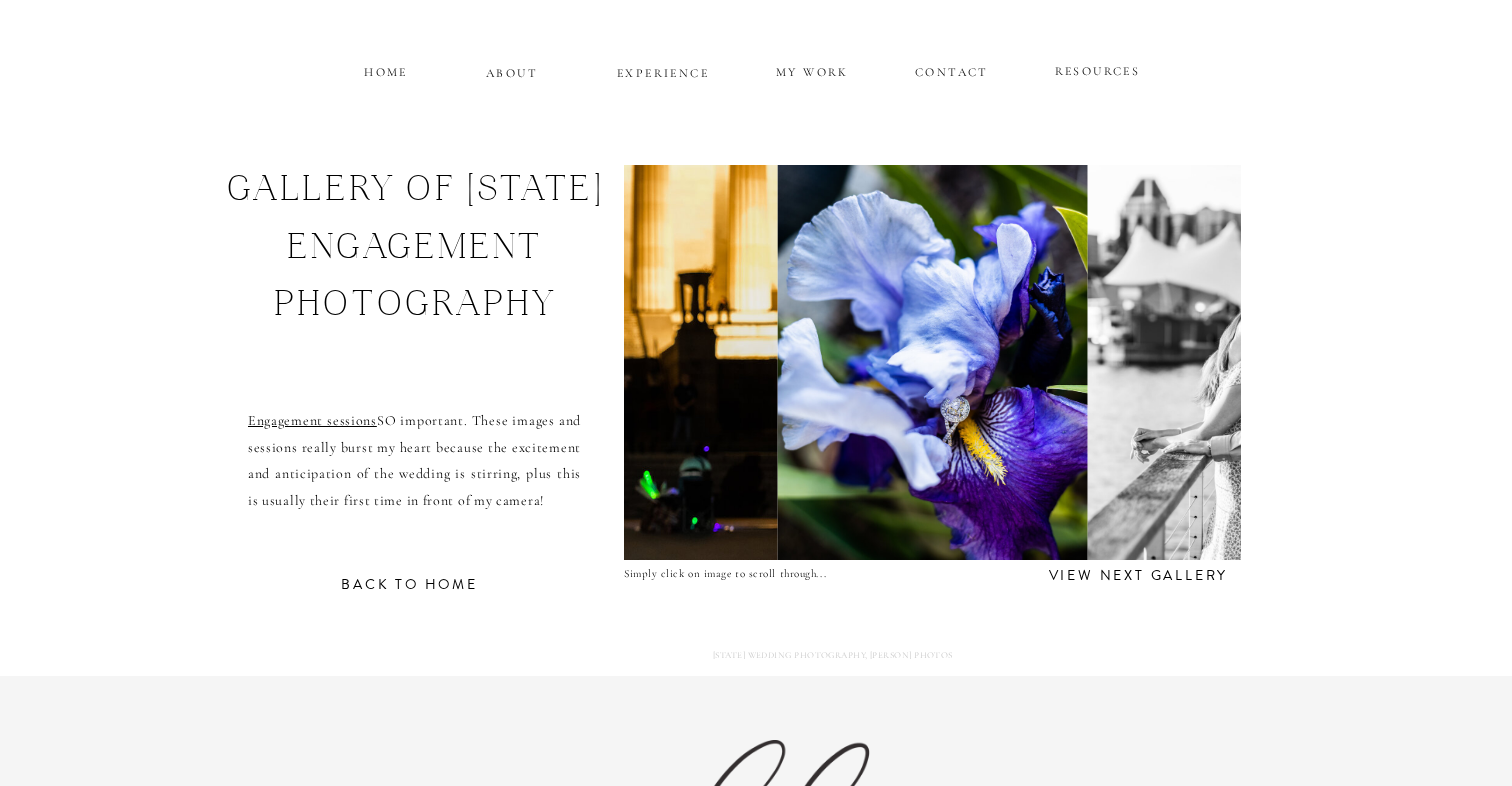 click at bounding box center [932, 362] 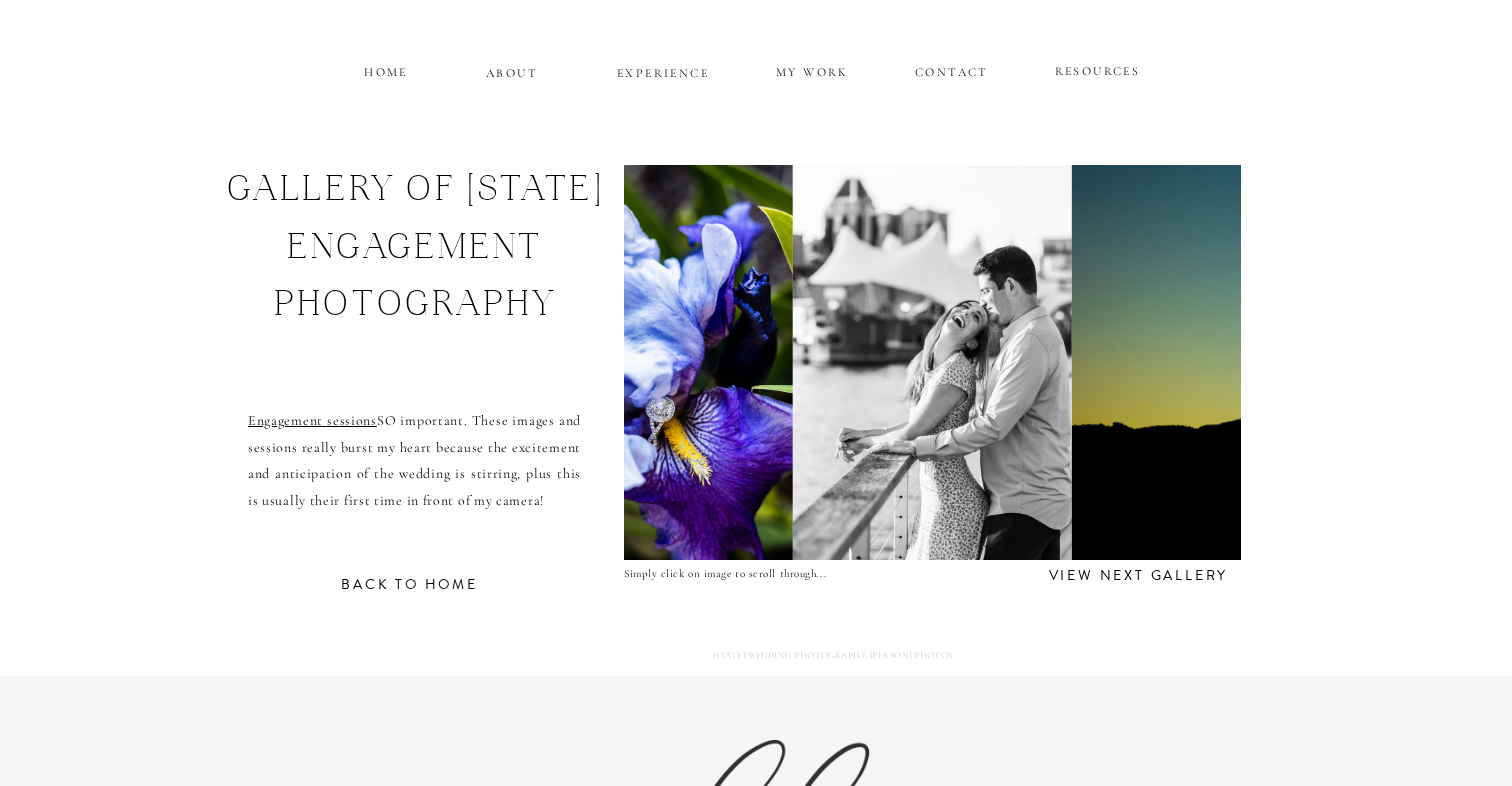 click at bounding box center (933, 362) 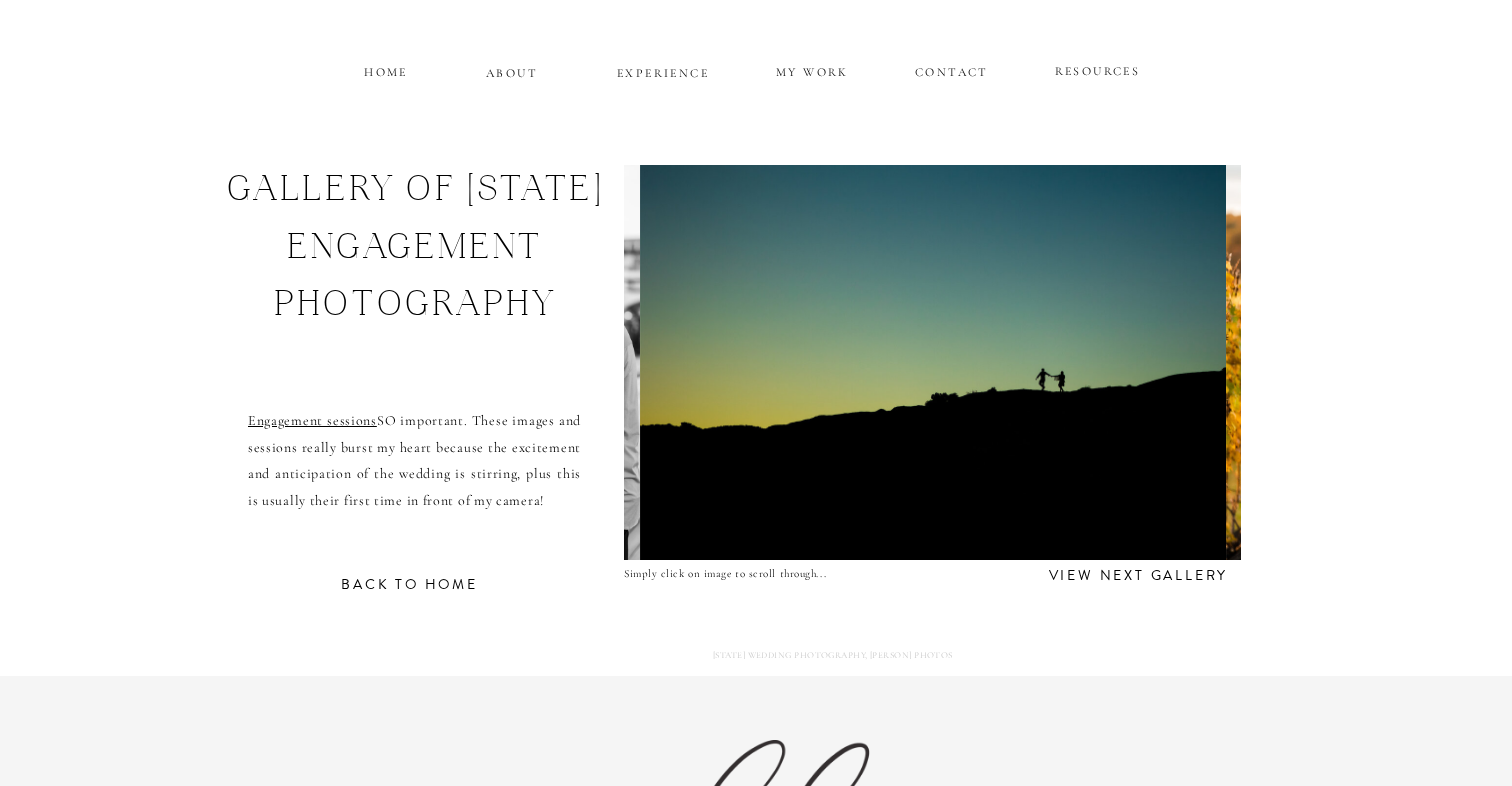 click at bounding box center (933, 362) 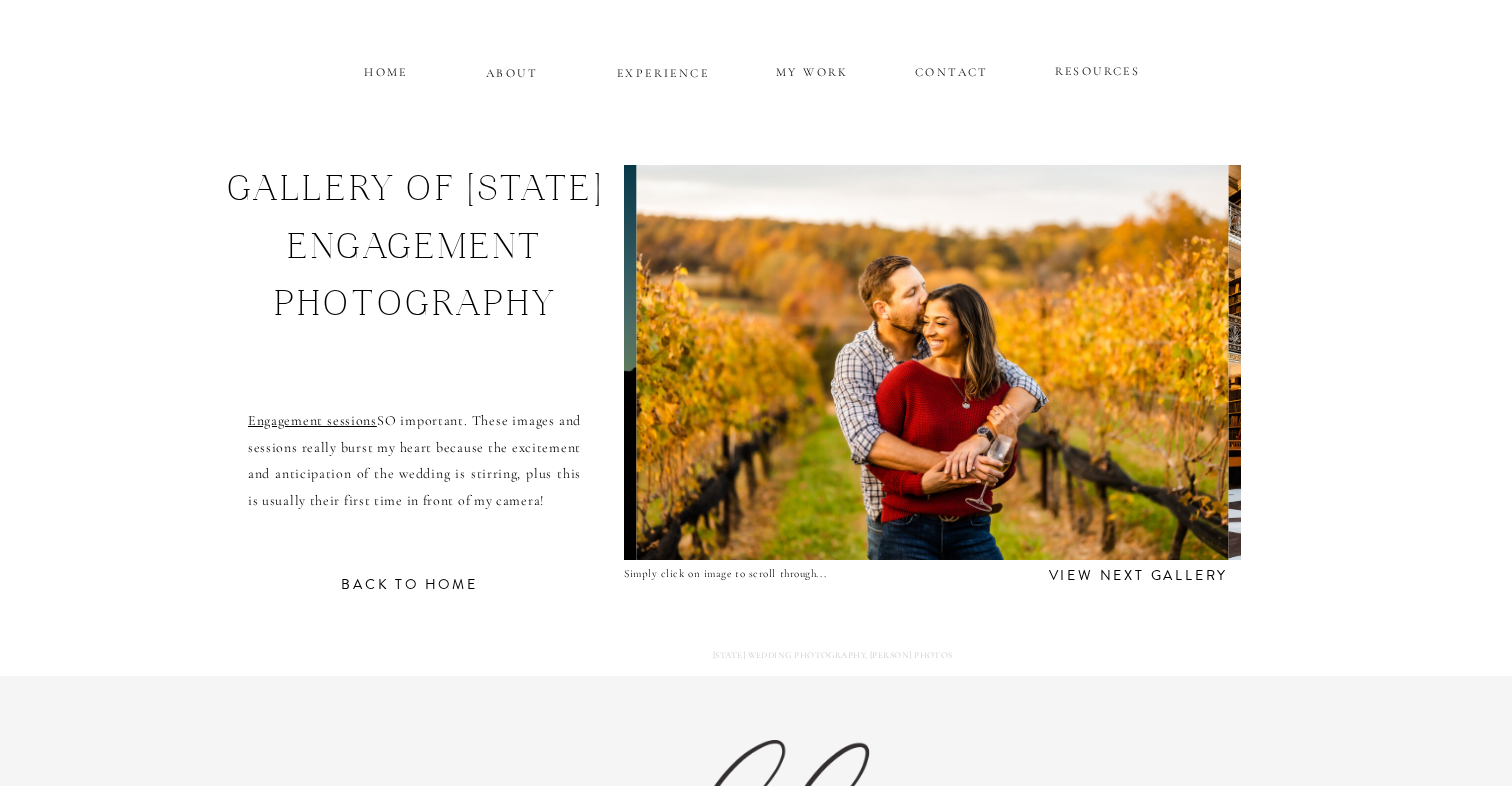 click at bounding box center (932, 362) 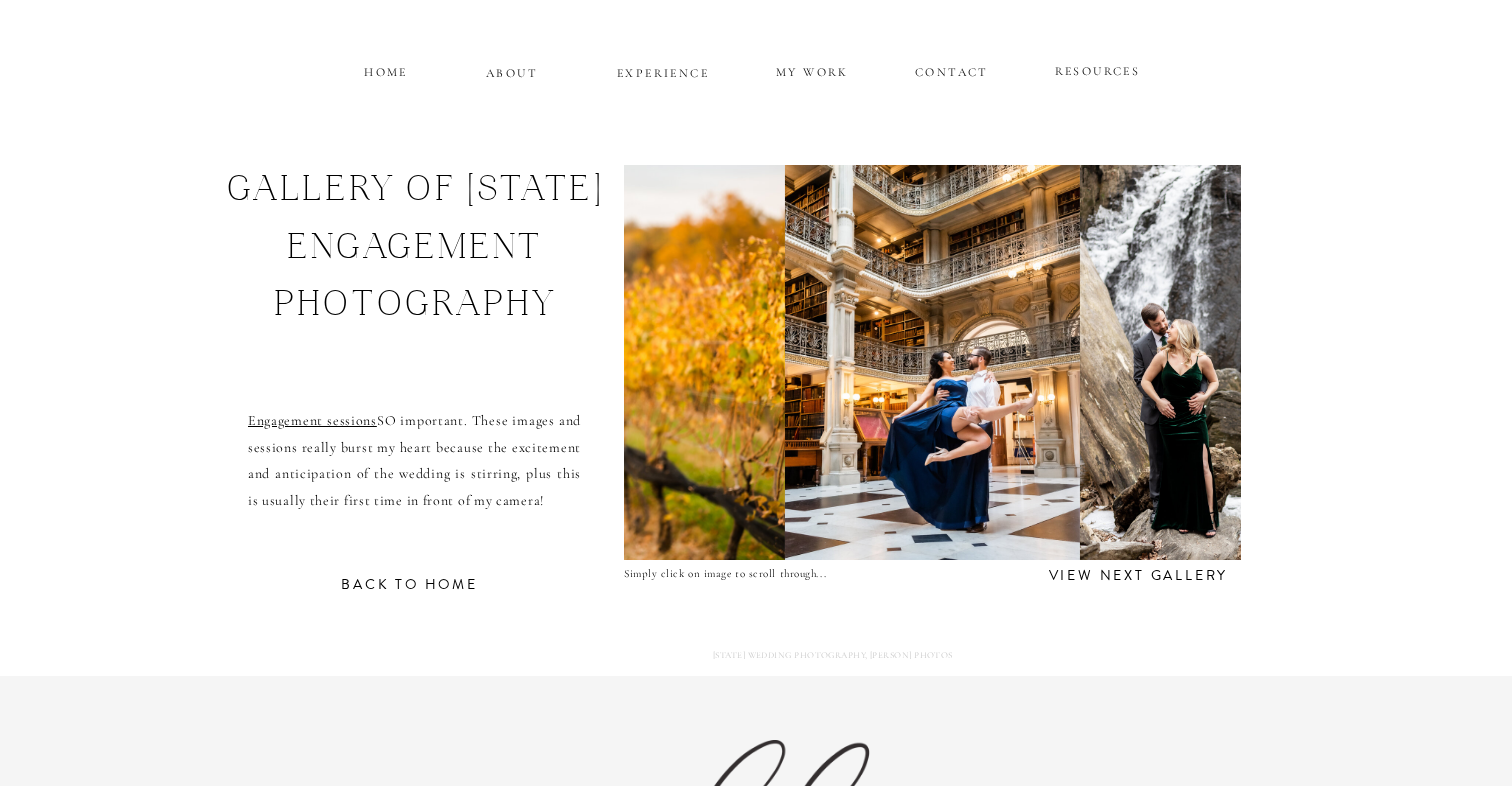 click at bounding box center (932, 362) 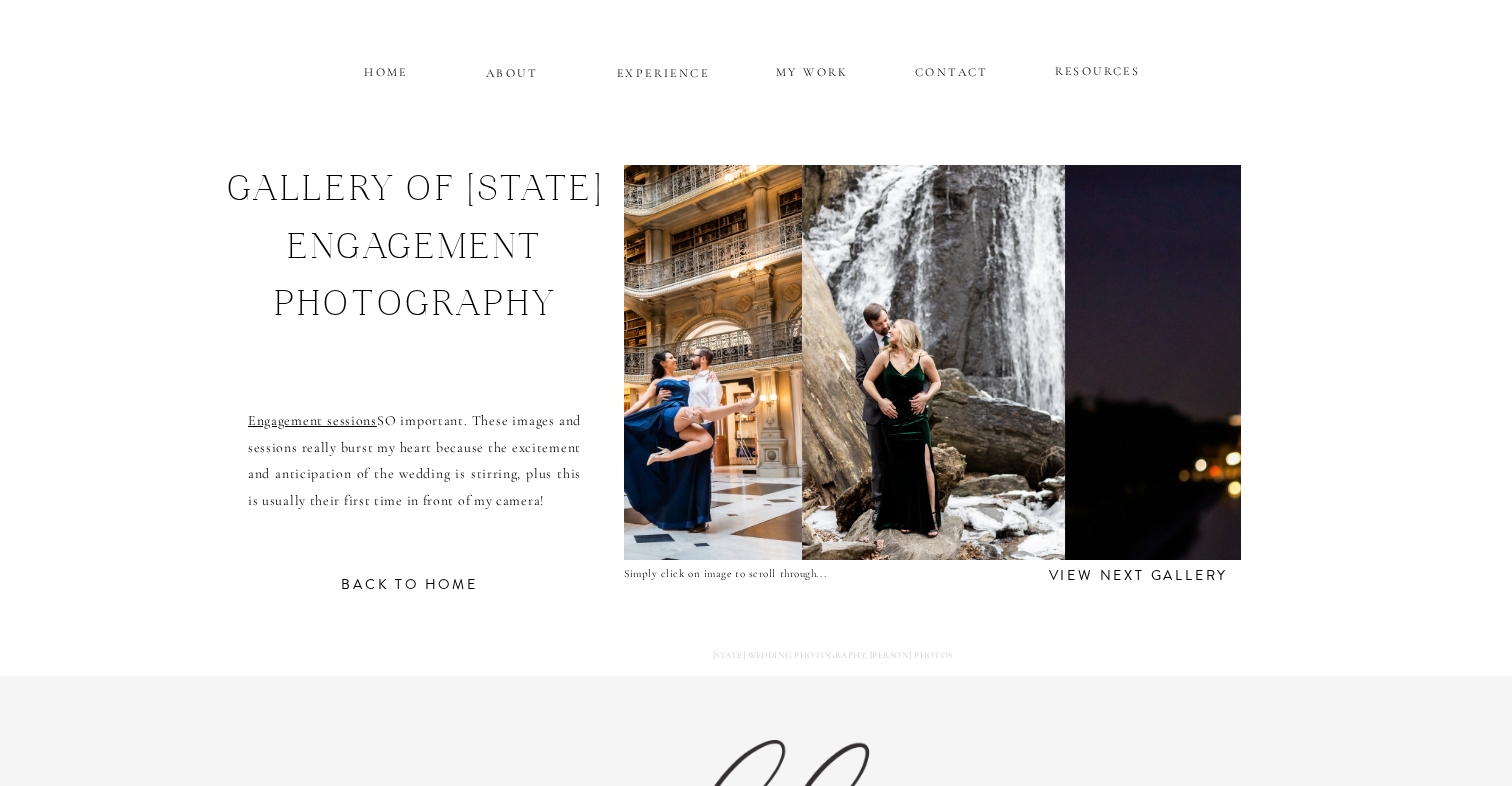 click at bounding box center (933, 362) 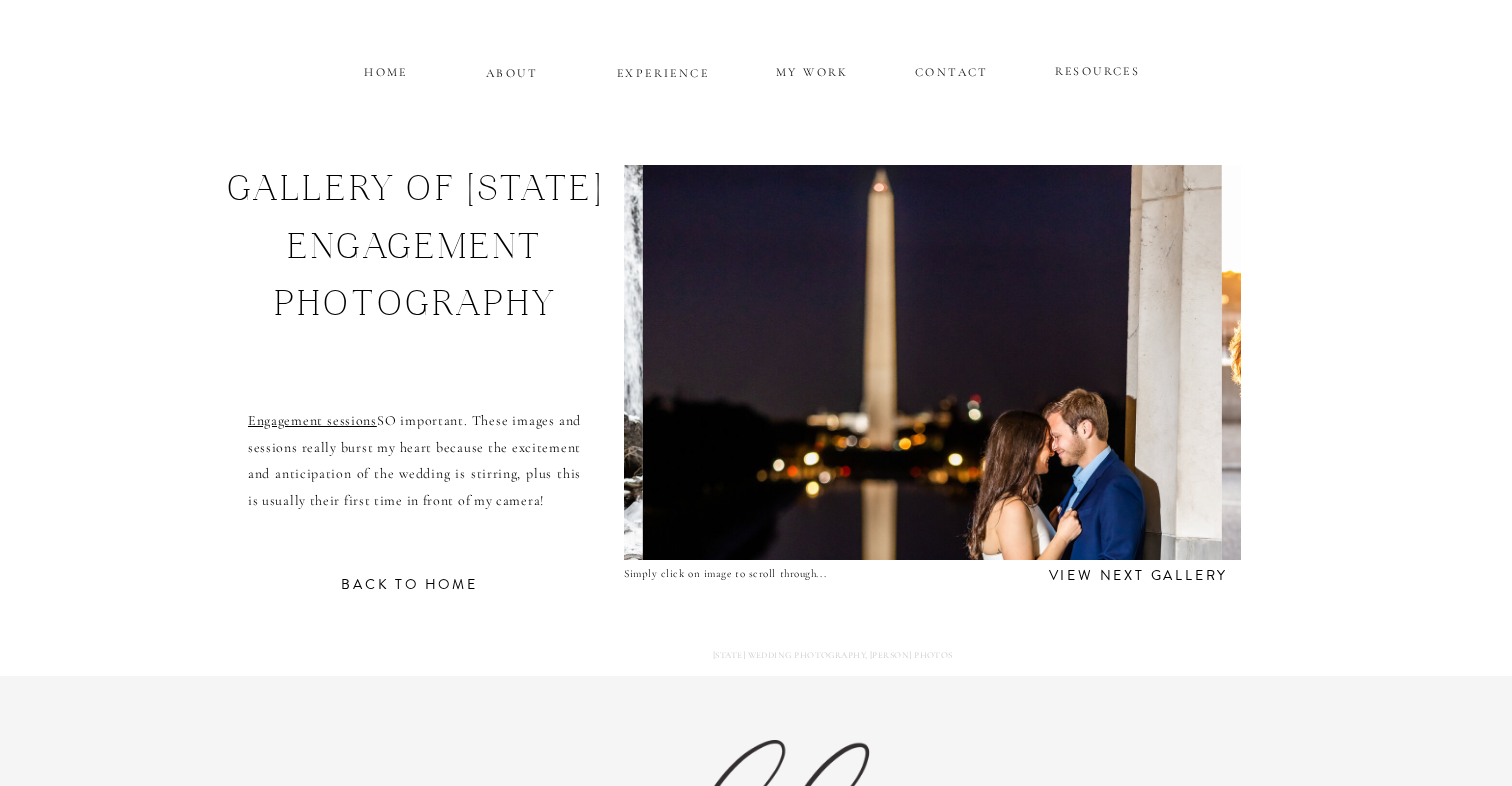 click at bounding box center [932, 362] 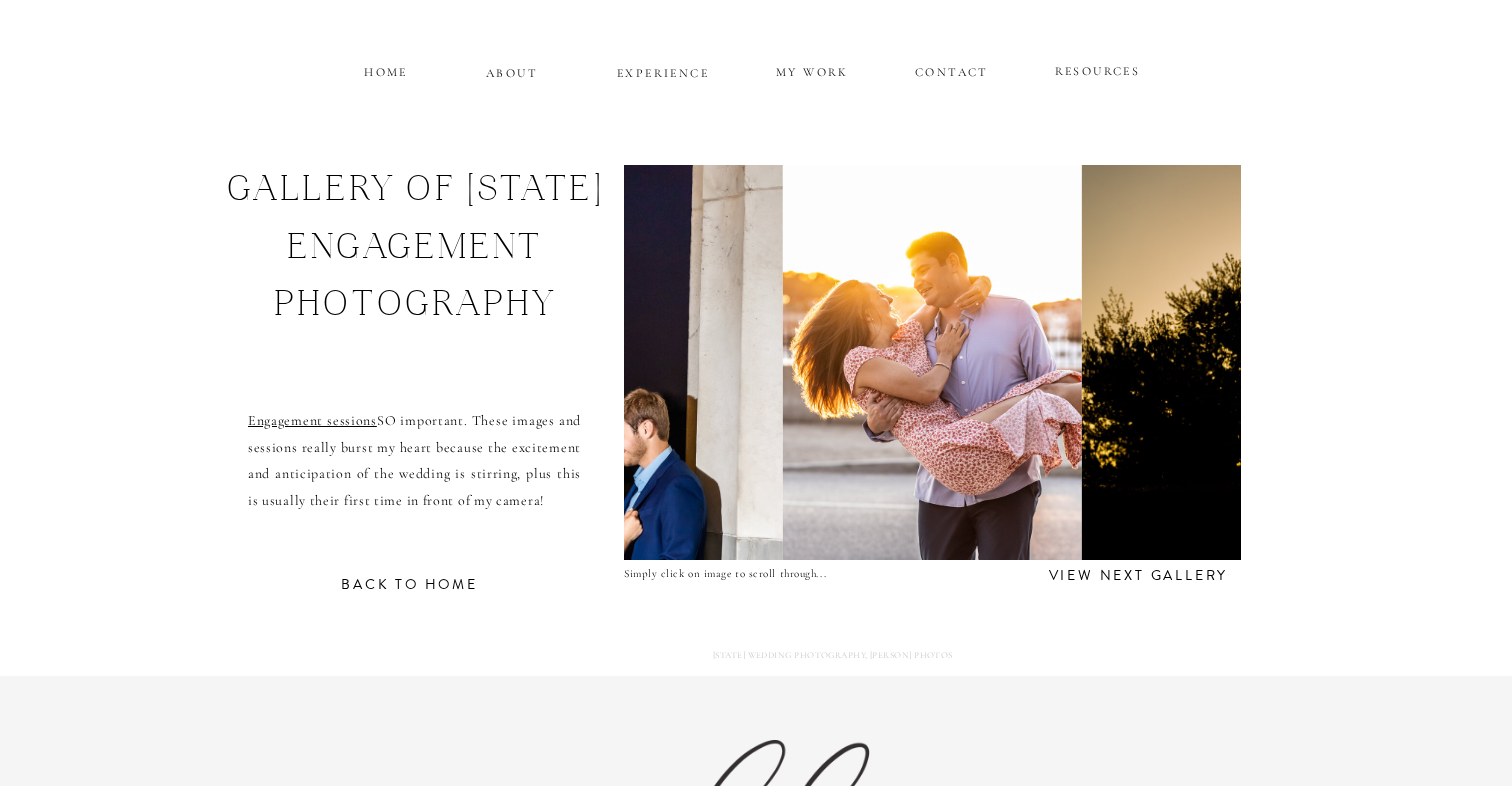 click at bounding box center (932, 362) 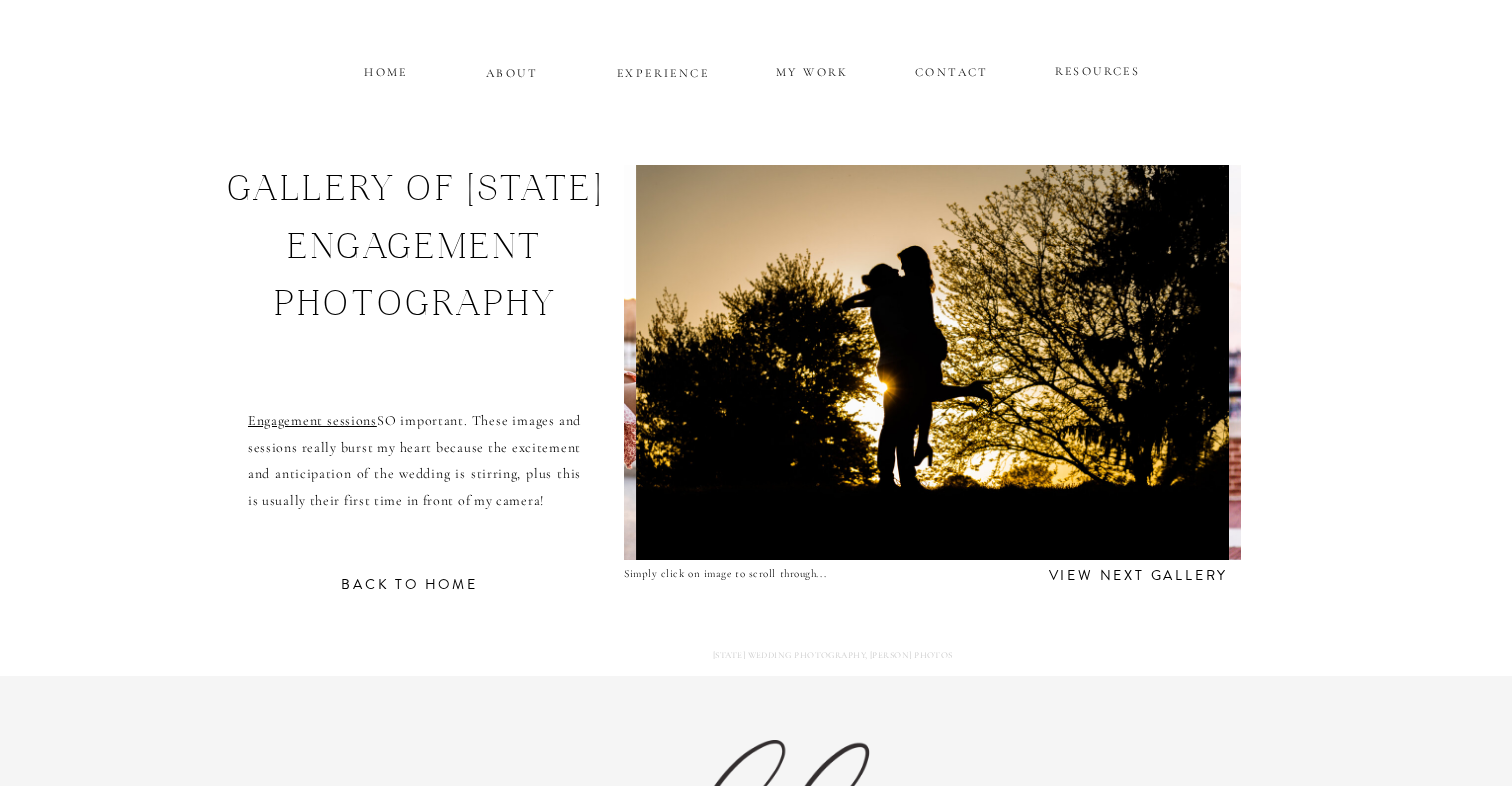 click at bounding box center (932, 362) 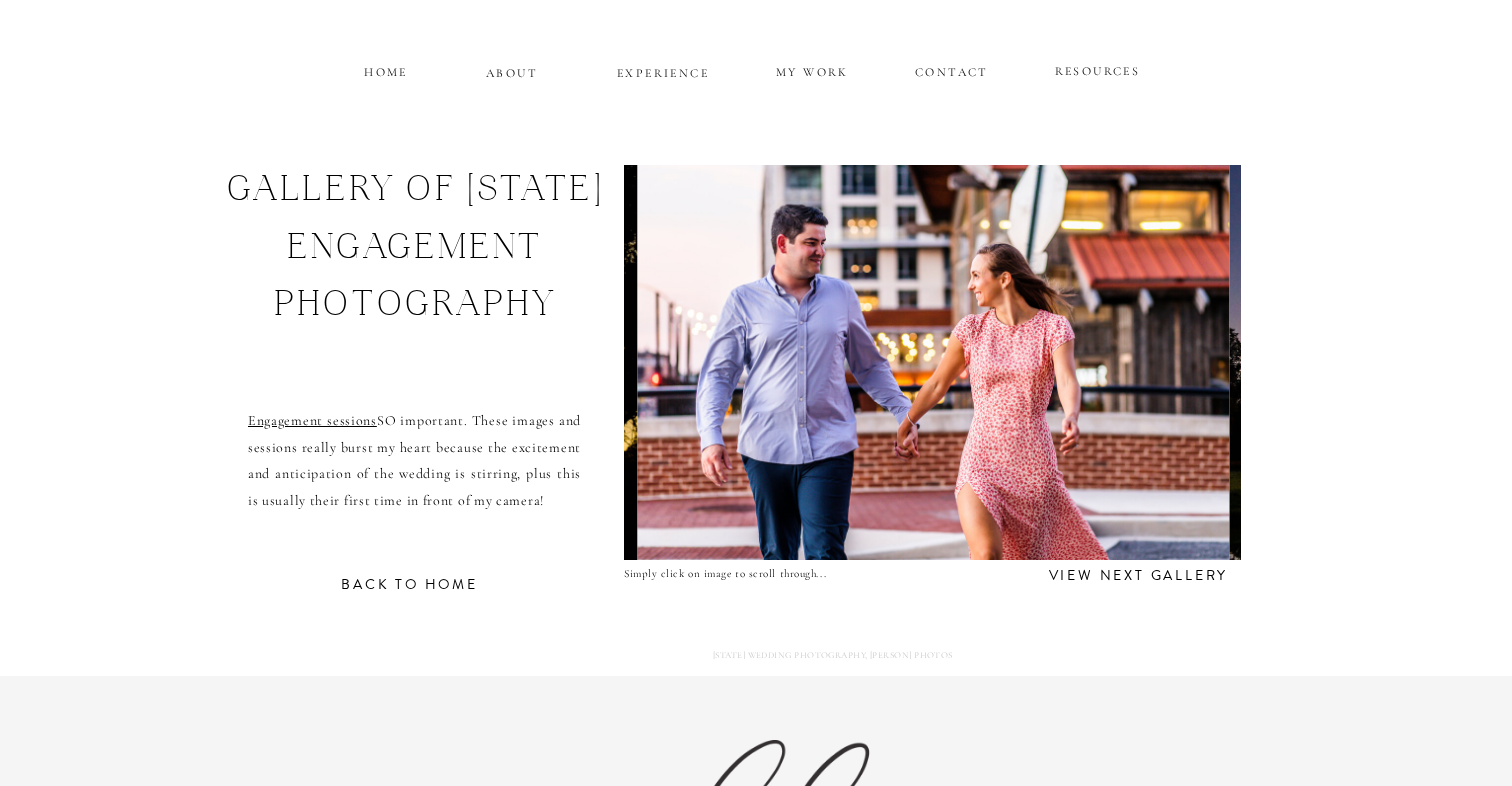 click at bounding box center [933, 362] 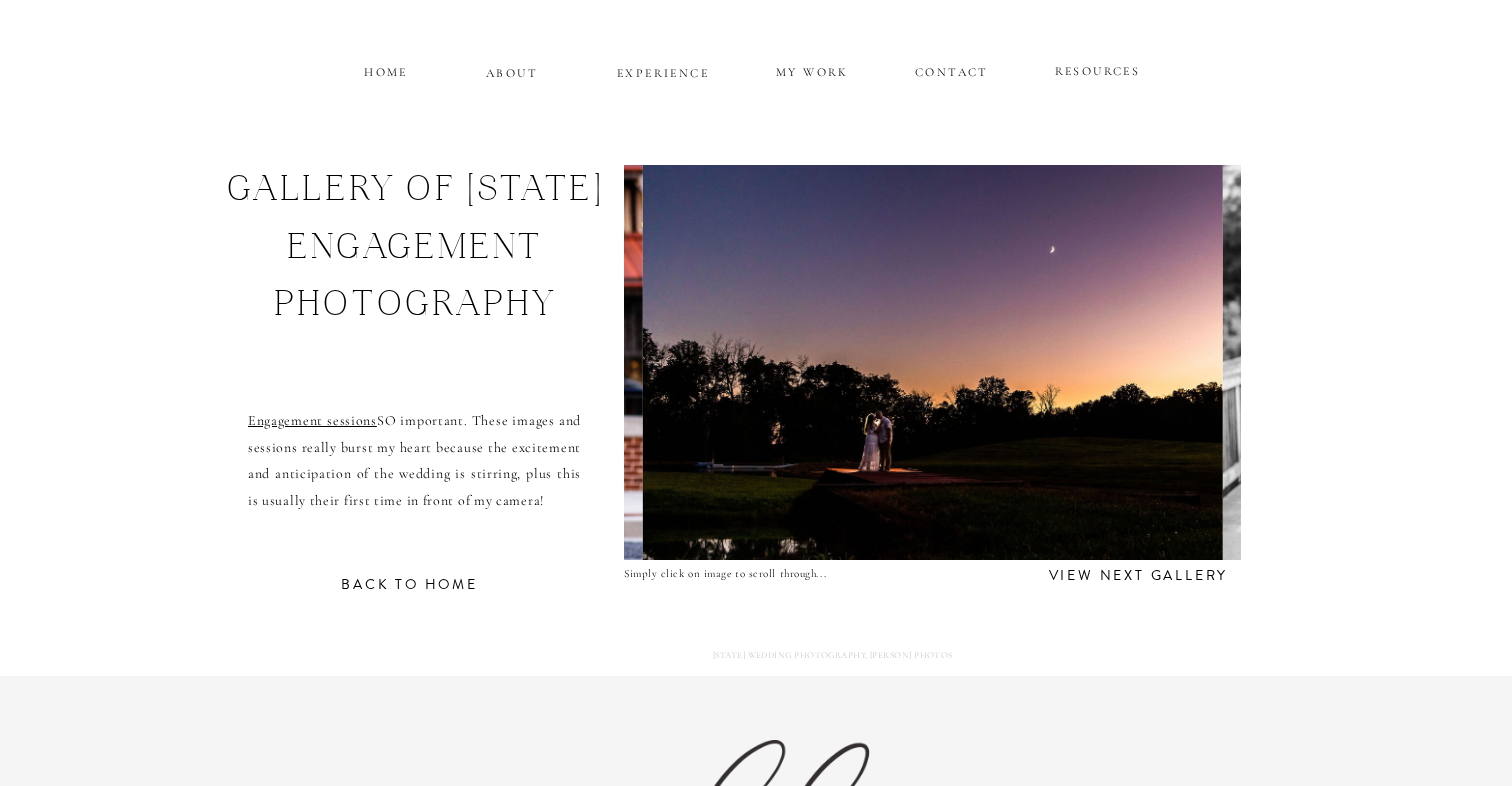 click at bounding box center [933, 362] 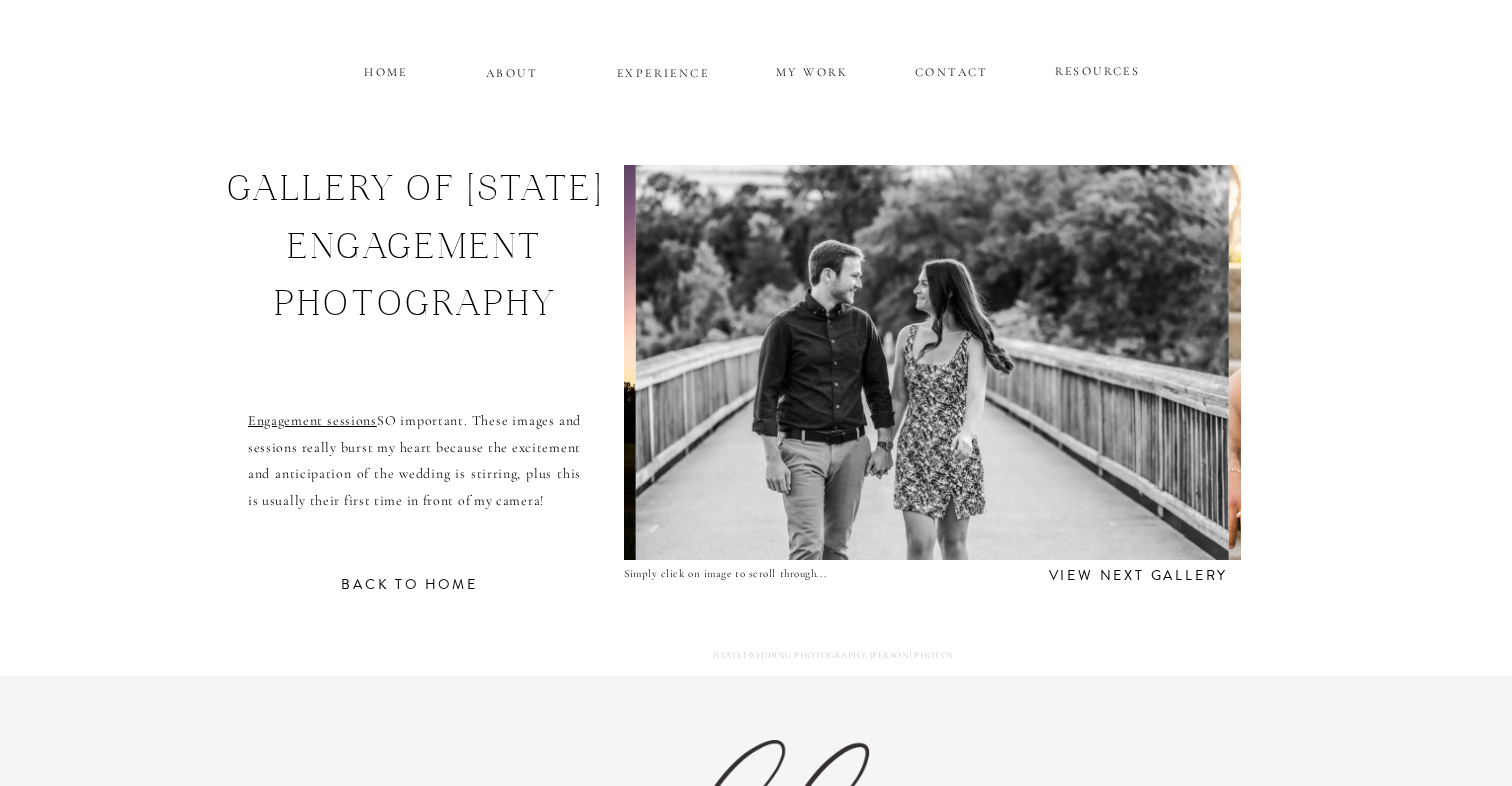 click at bounding box center [932, 362] 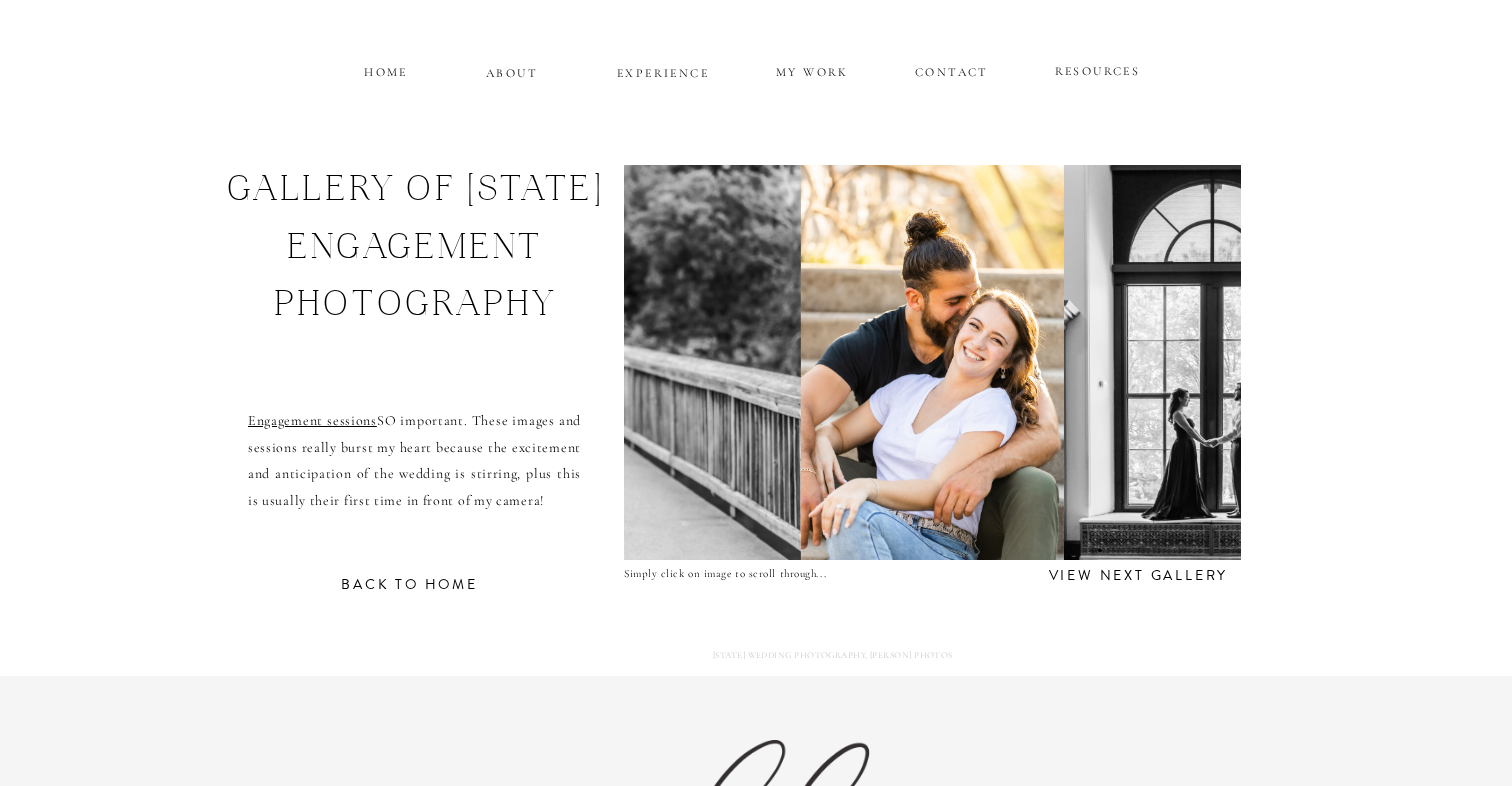 click at bounding box center (932, 362) 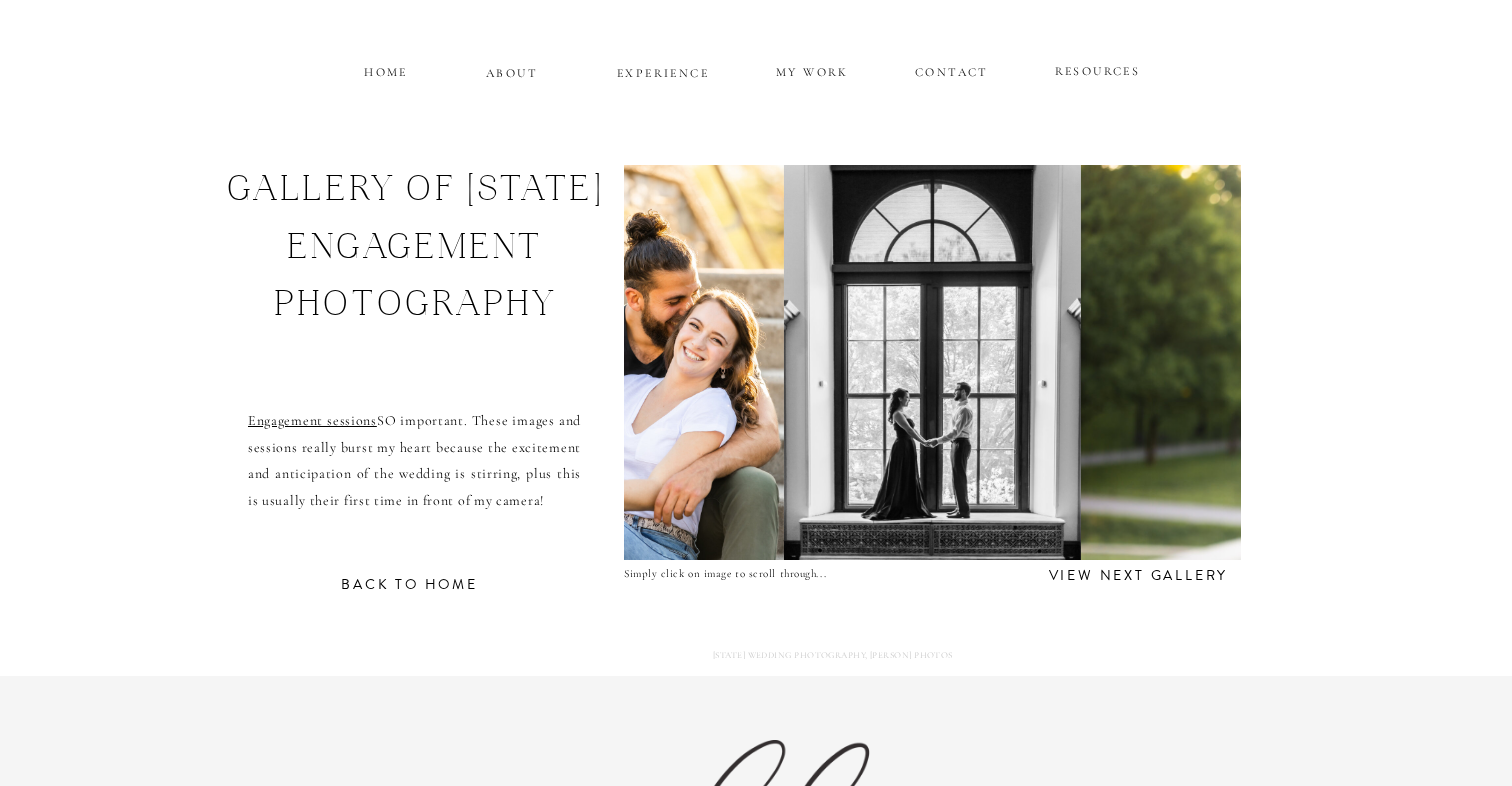 click at bounding box center (932, 362) 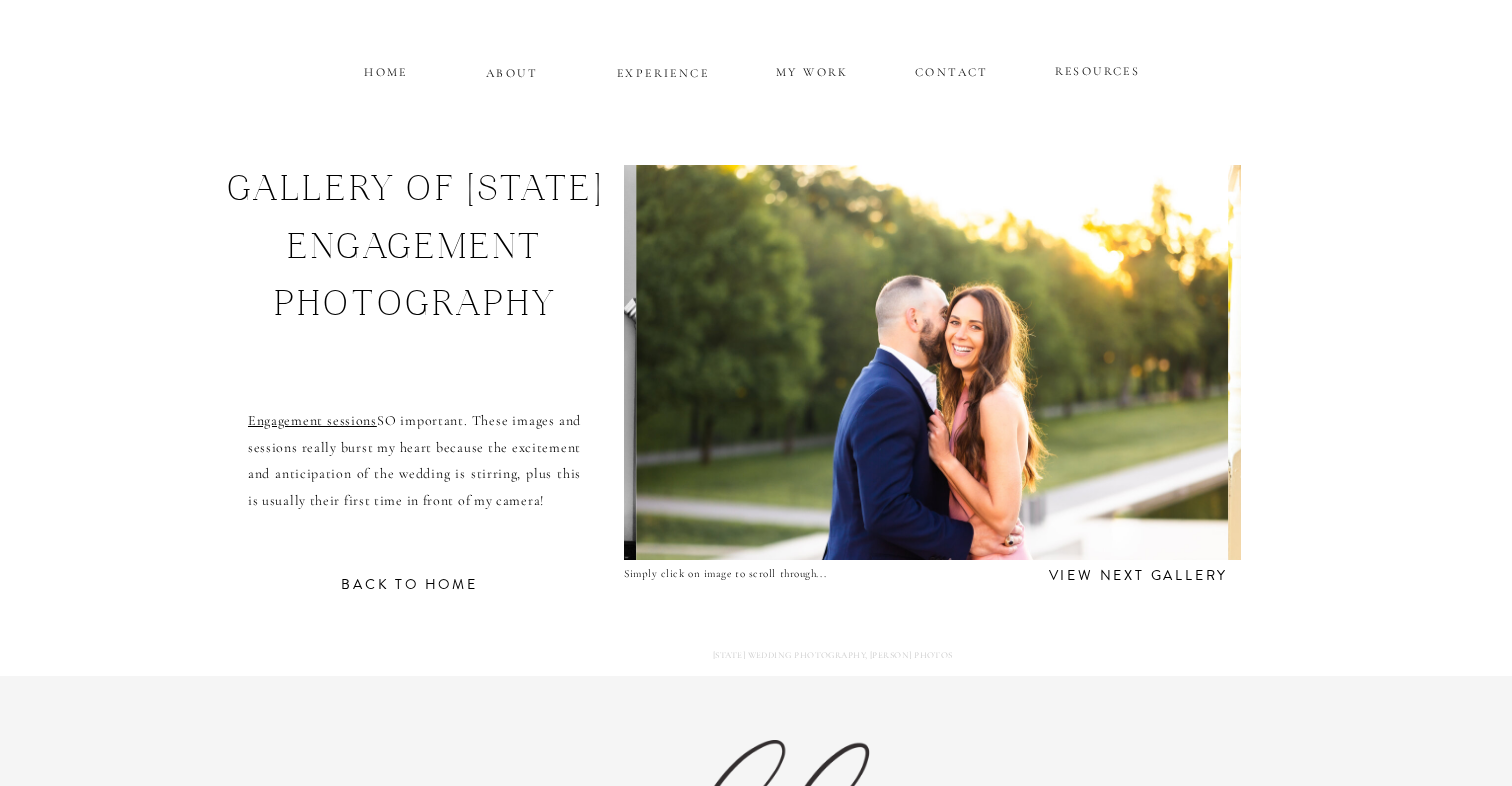 click at bounding box center (932, 362) 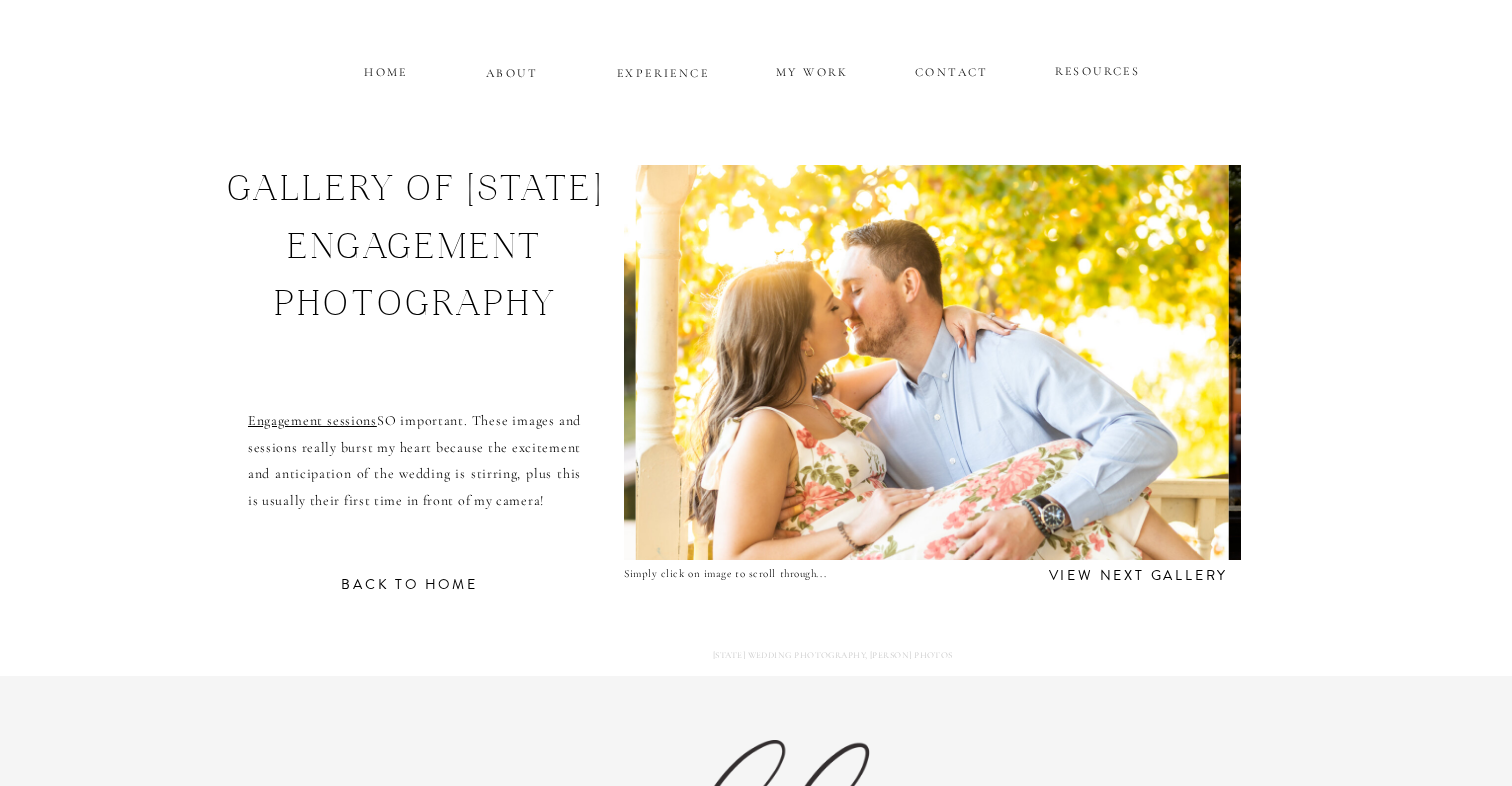 click at bounding box center [932, 362] 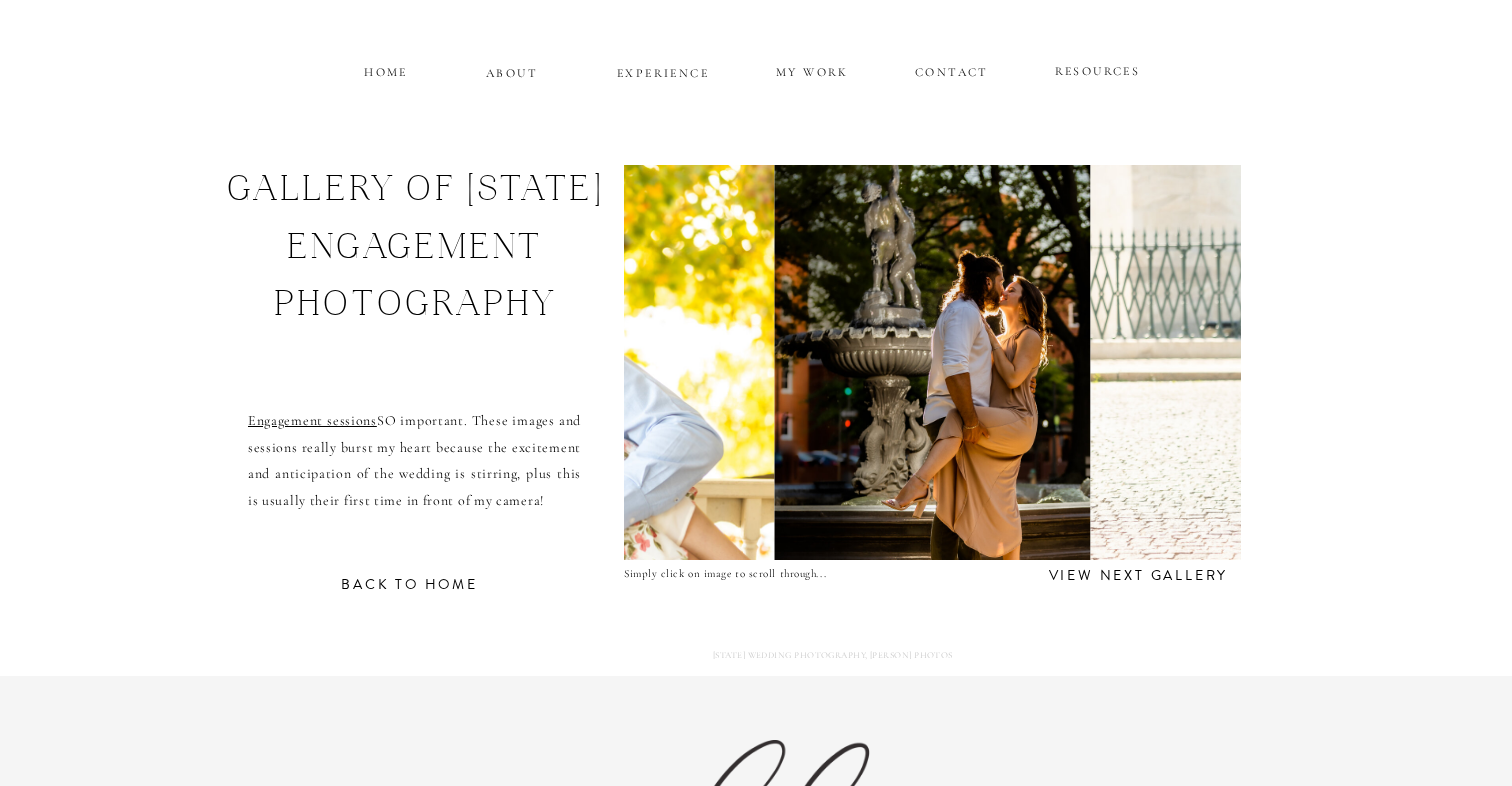 click at bounding box center [932, 362] 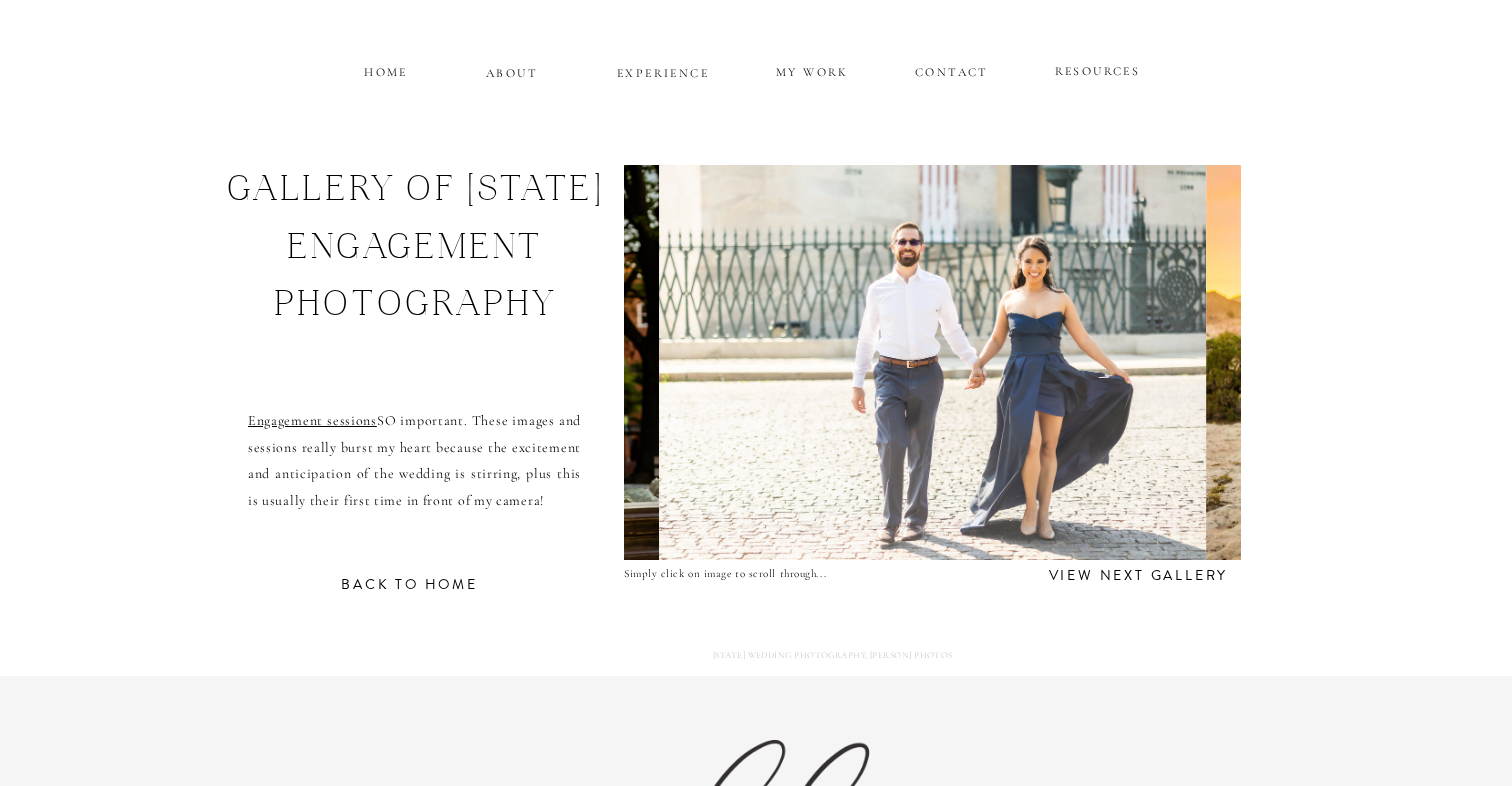 click at bounding box center (932, 362) 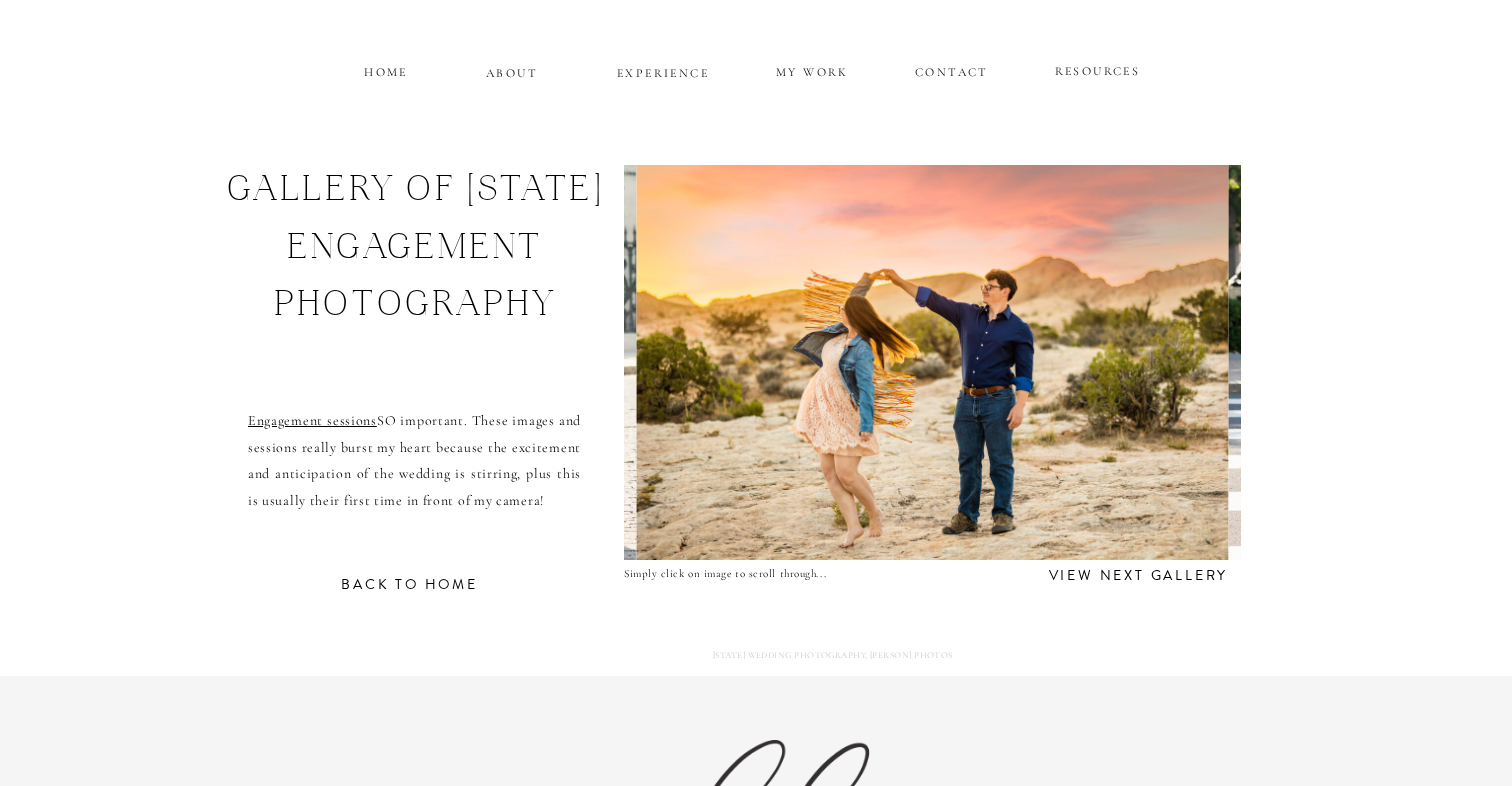 click at bounding box center (932, 362) 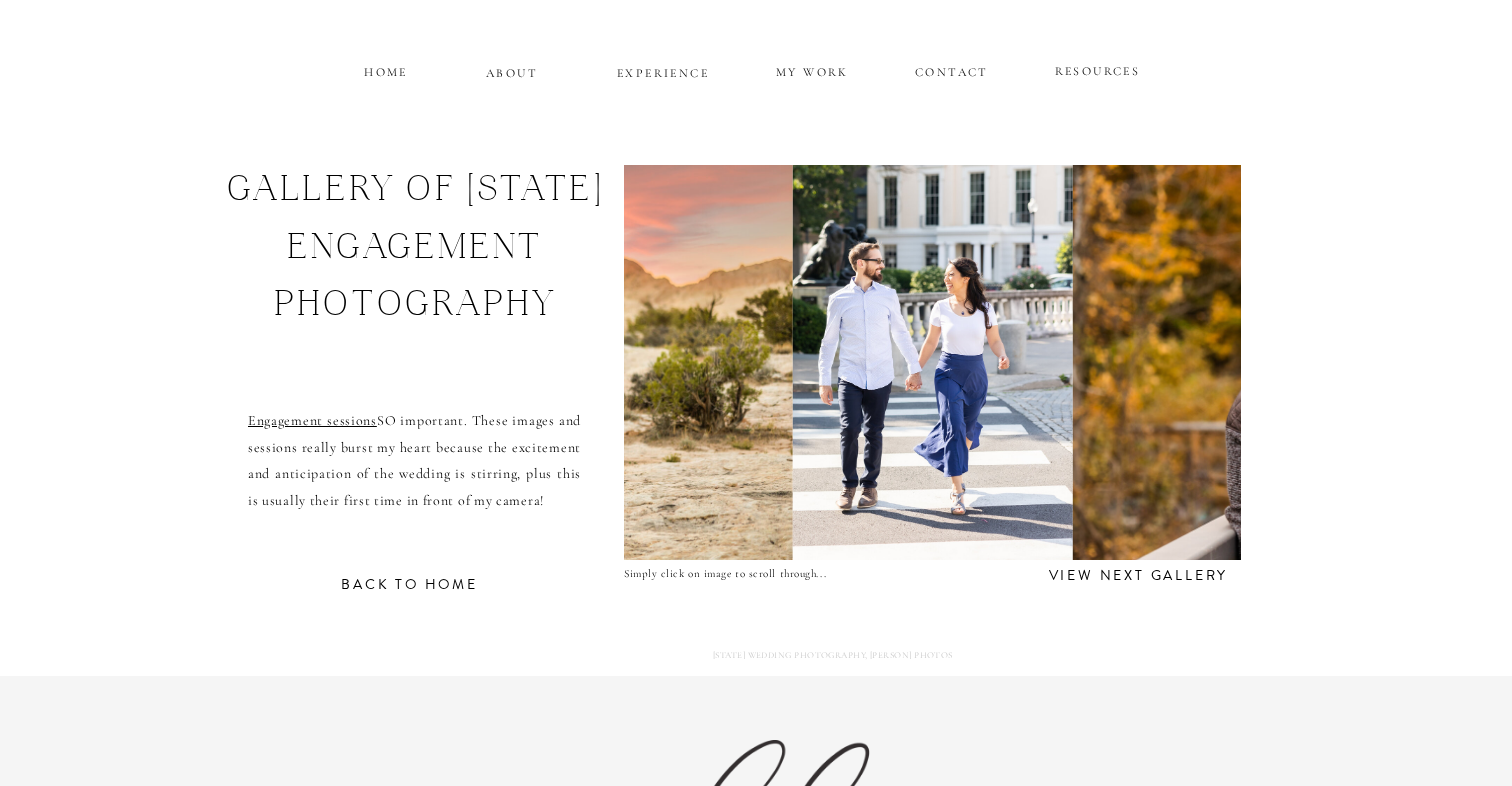 click at bounding box center (932, 362) 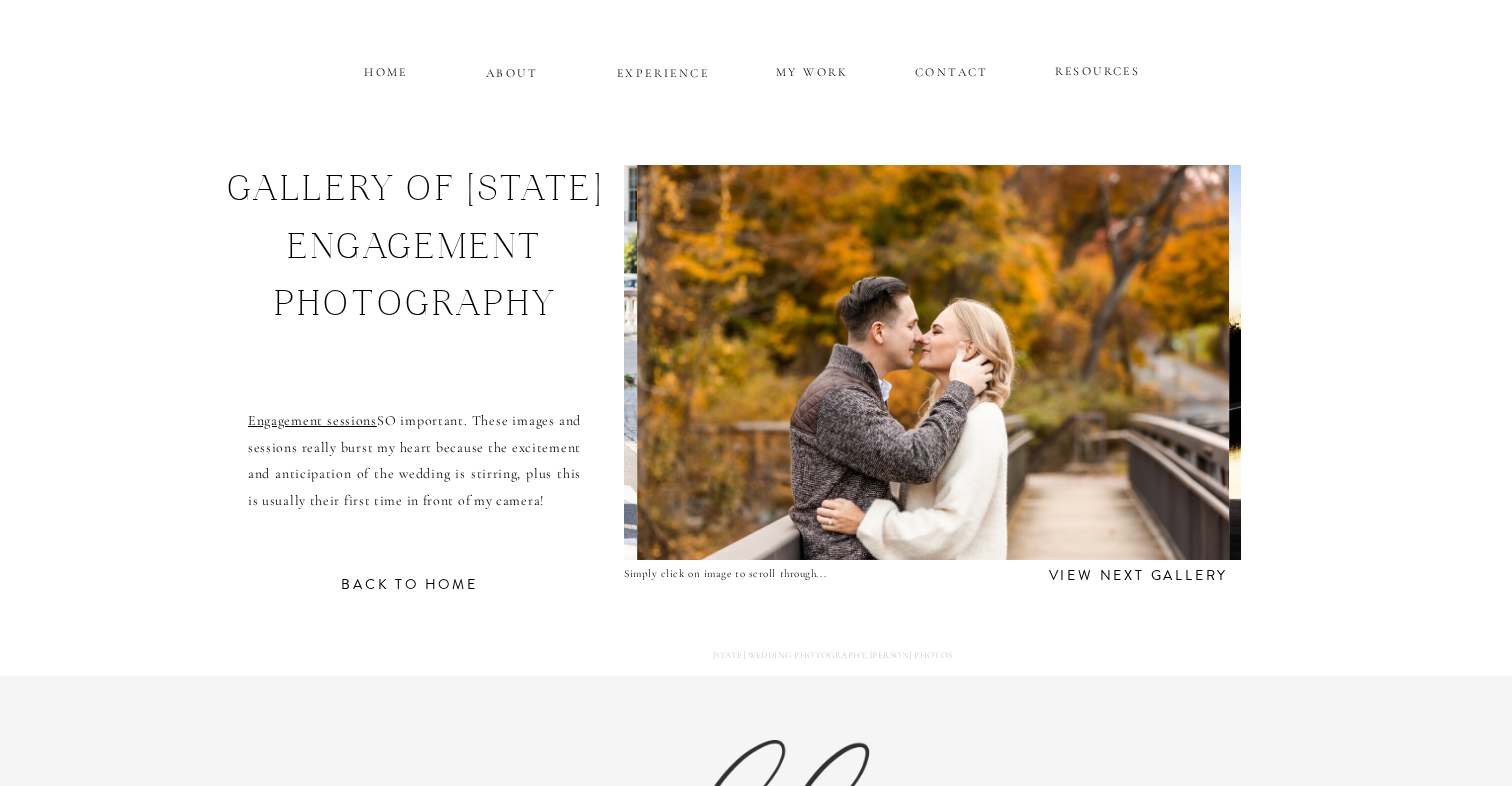 click at bounding box center (933, 362) 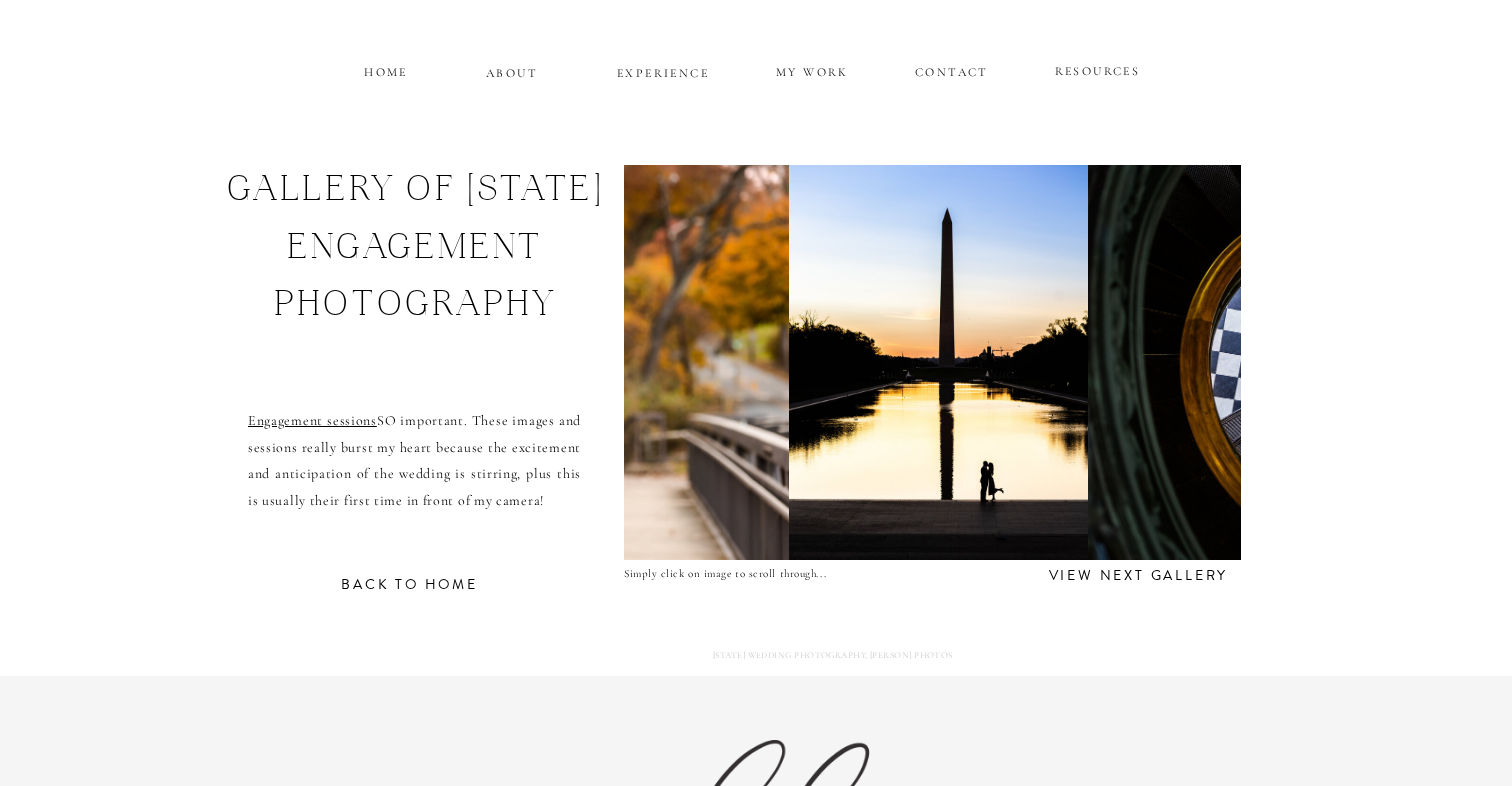 click at bounding box center [938, 362] 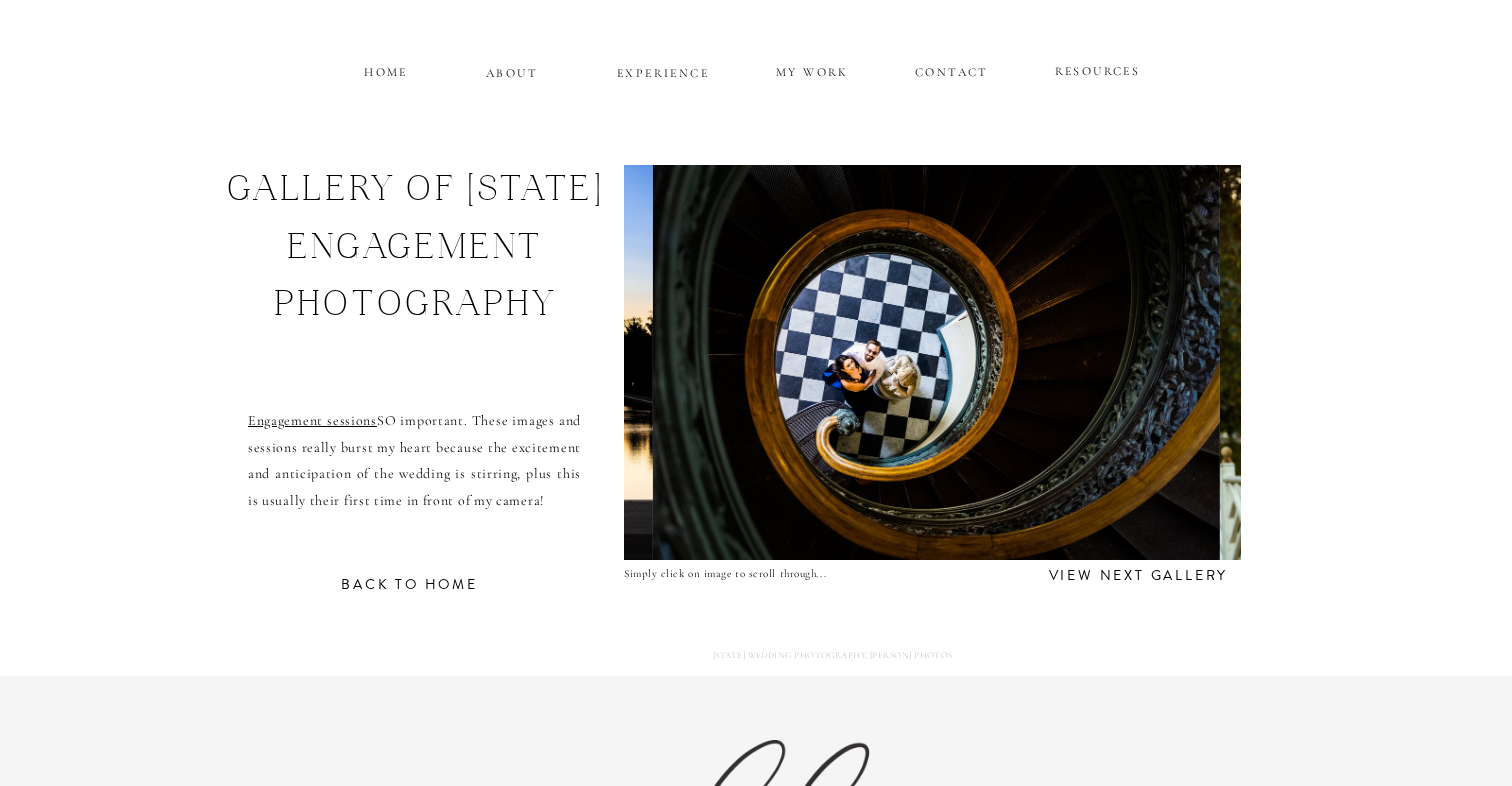 click at bounding box center (937, 362) 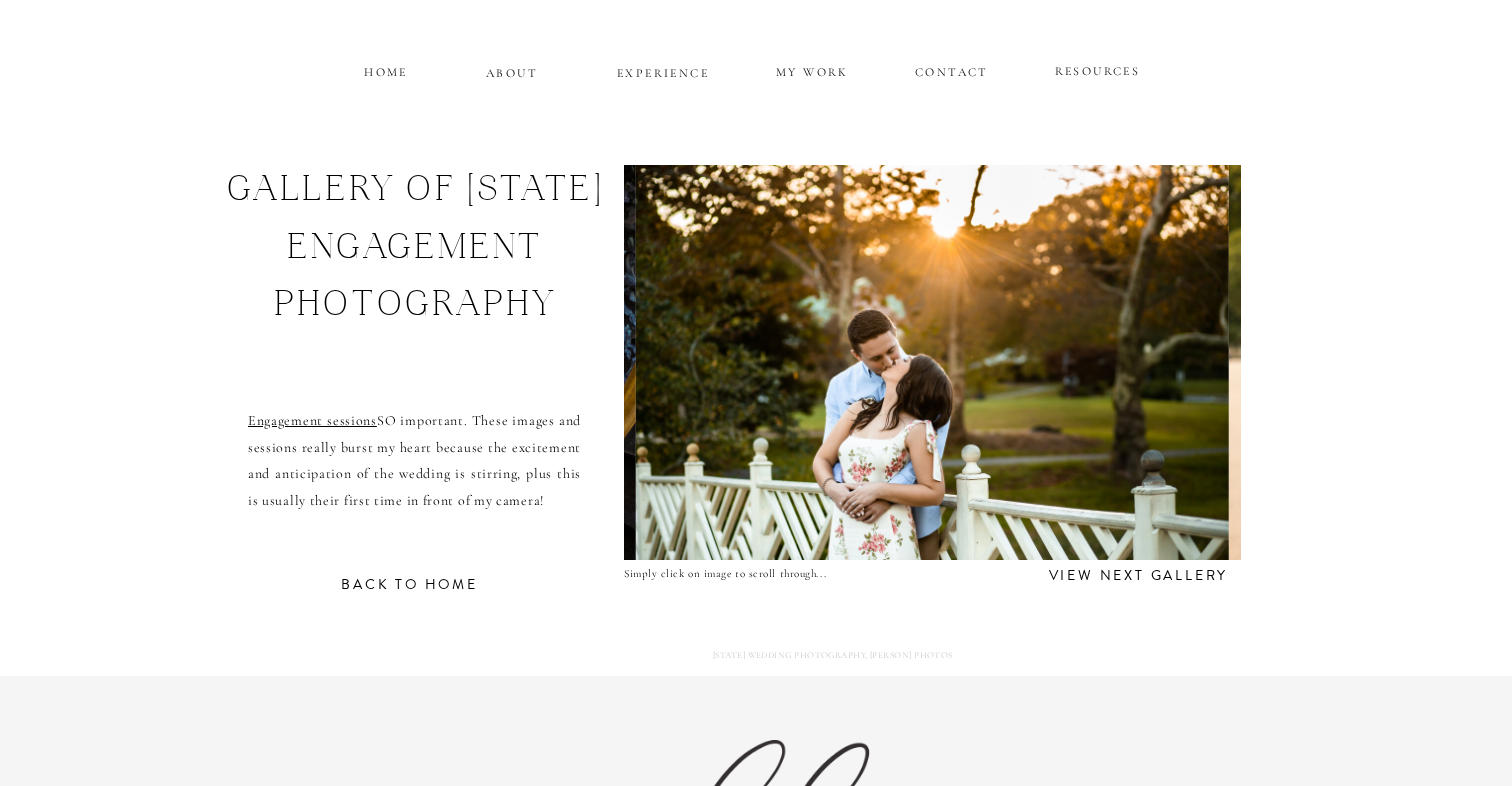 click at bounding box center [932, 362] 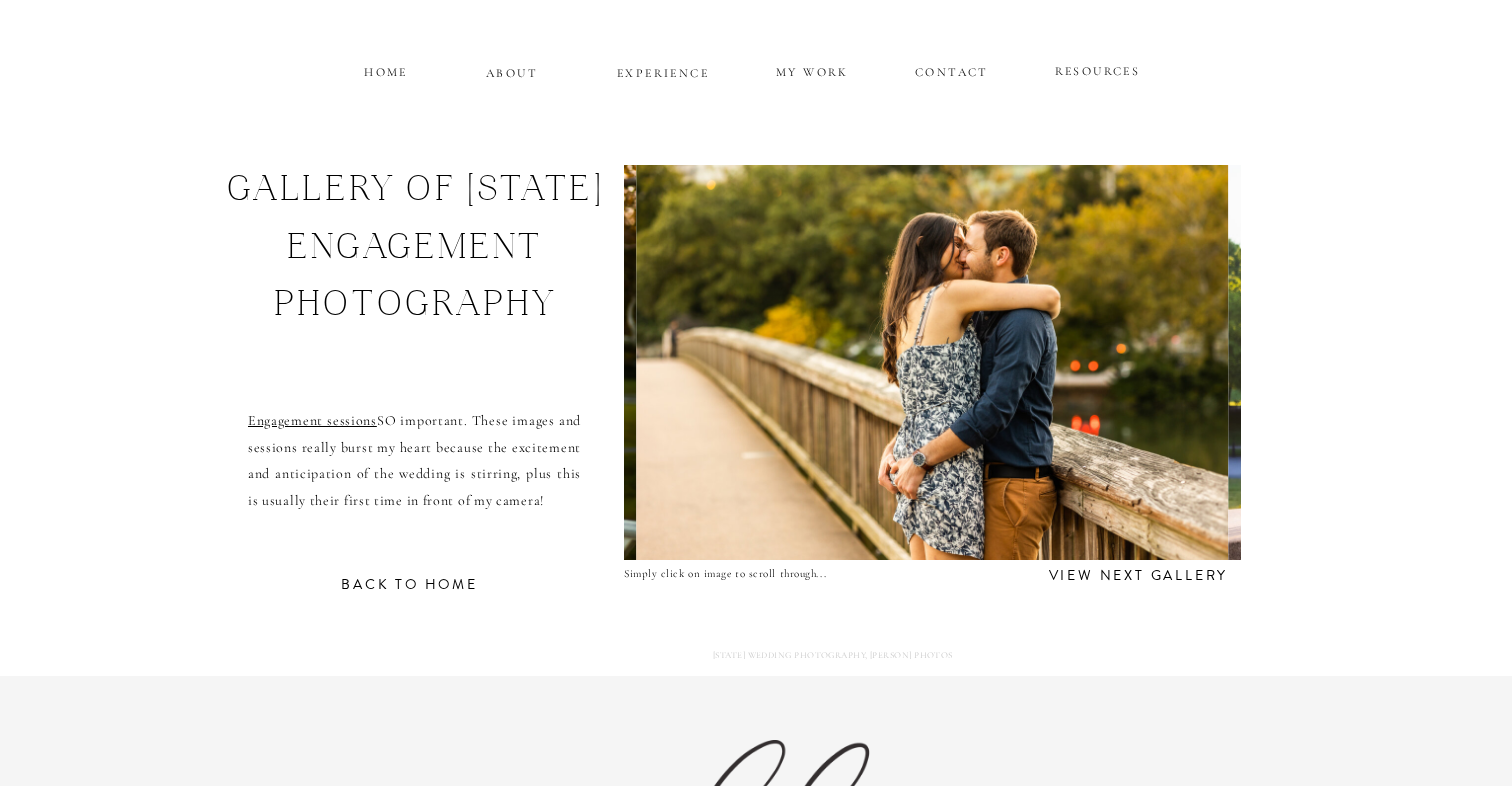 click at bounding box center [932, 362] 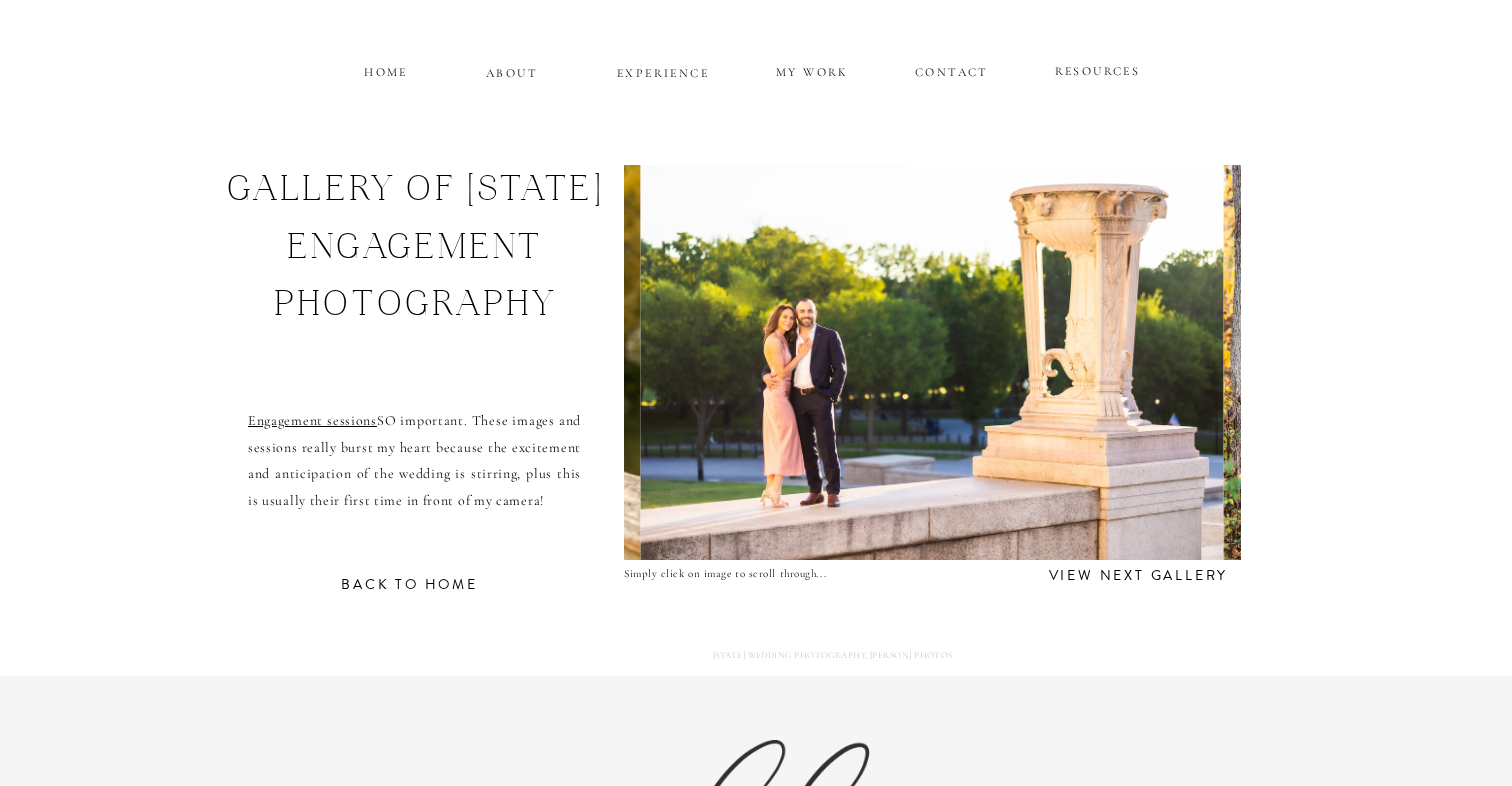 click at bounding box center (932, 362) 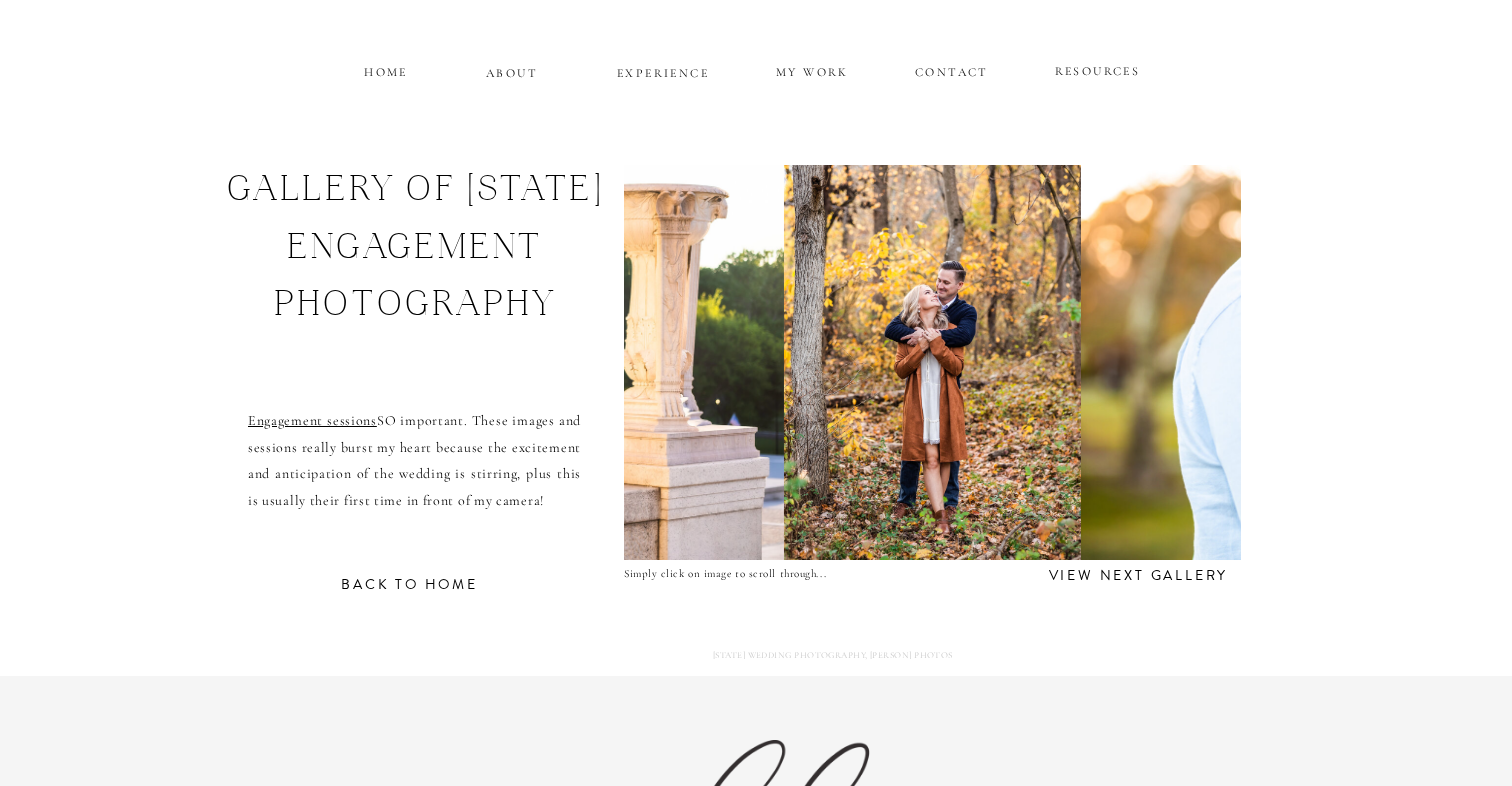 click at bounding box center (932, 362) 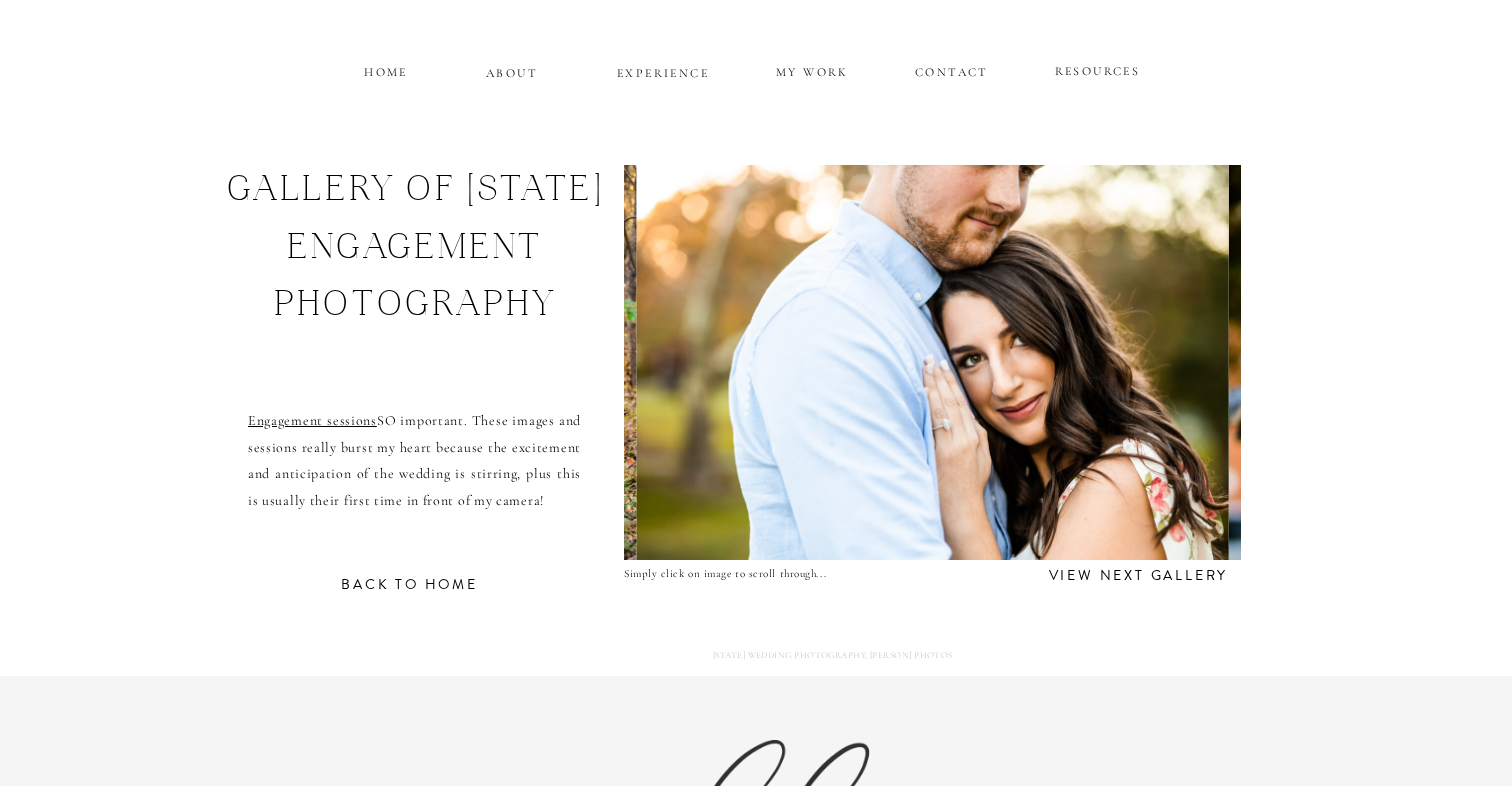 click at bounding box center [932, 362] 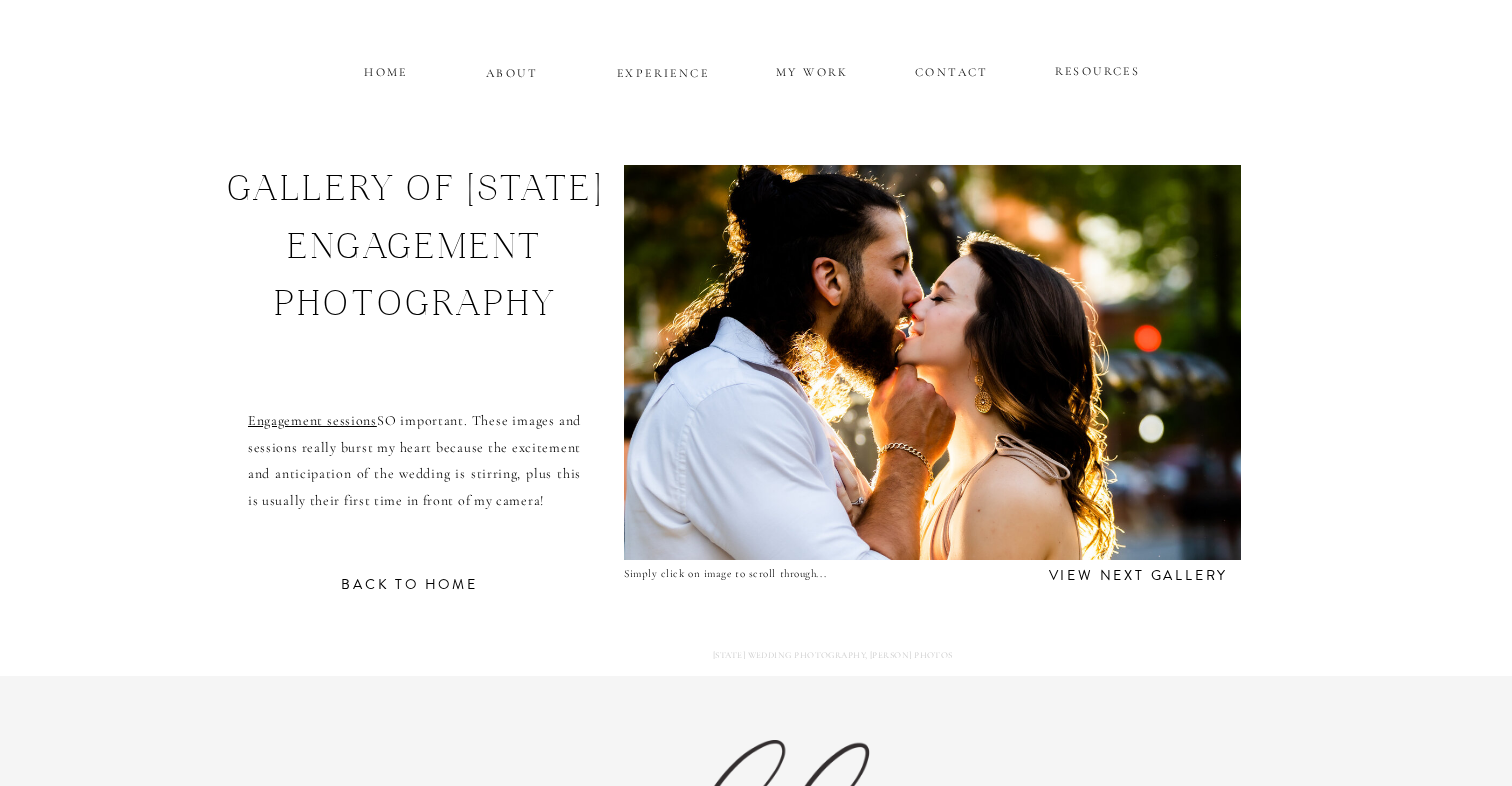 click at bounding box center (932, 362) 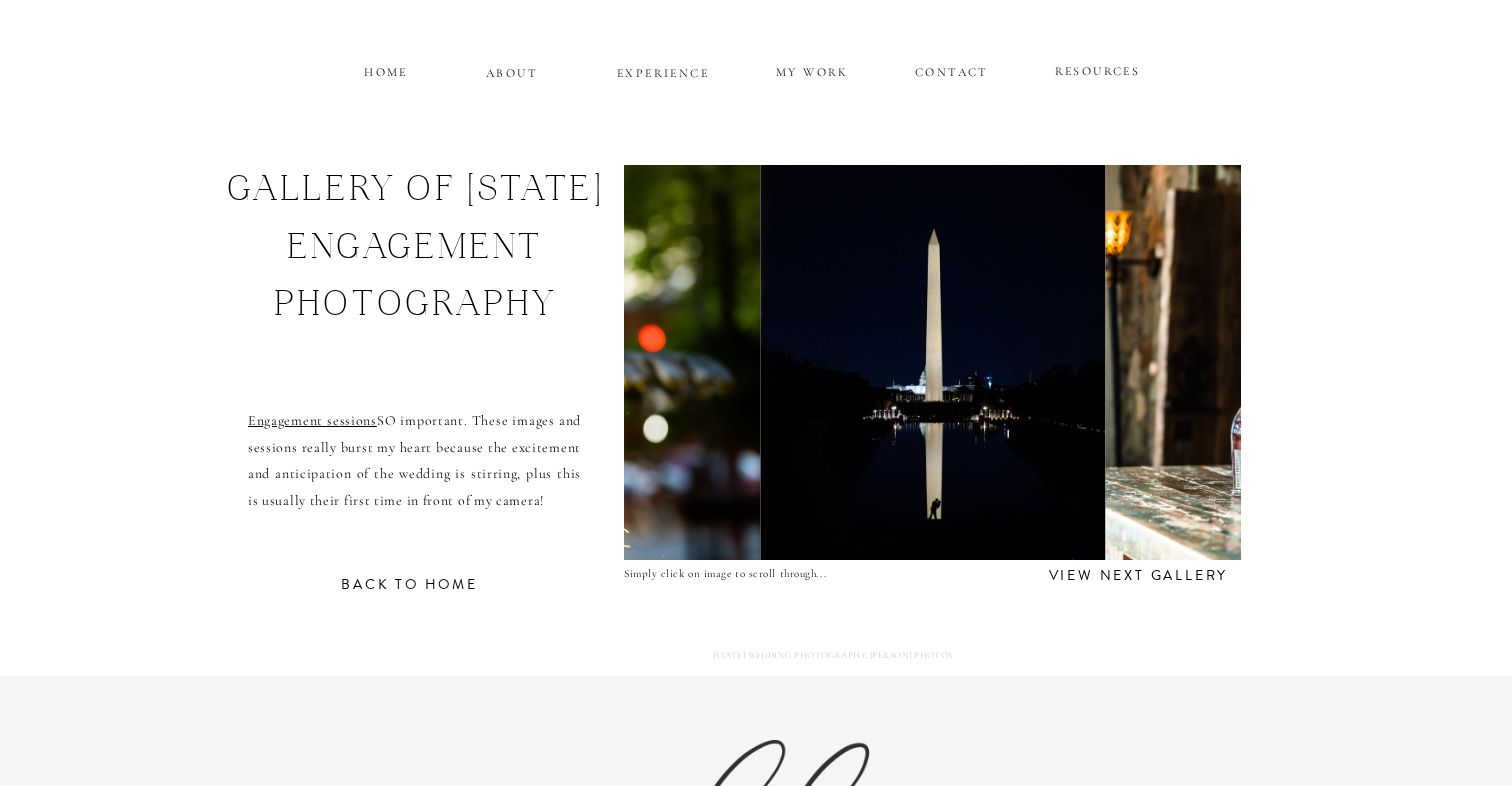 click at bounding box center (932, 362) 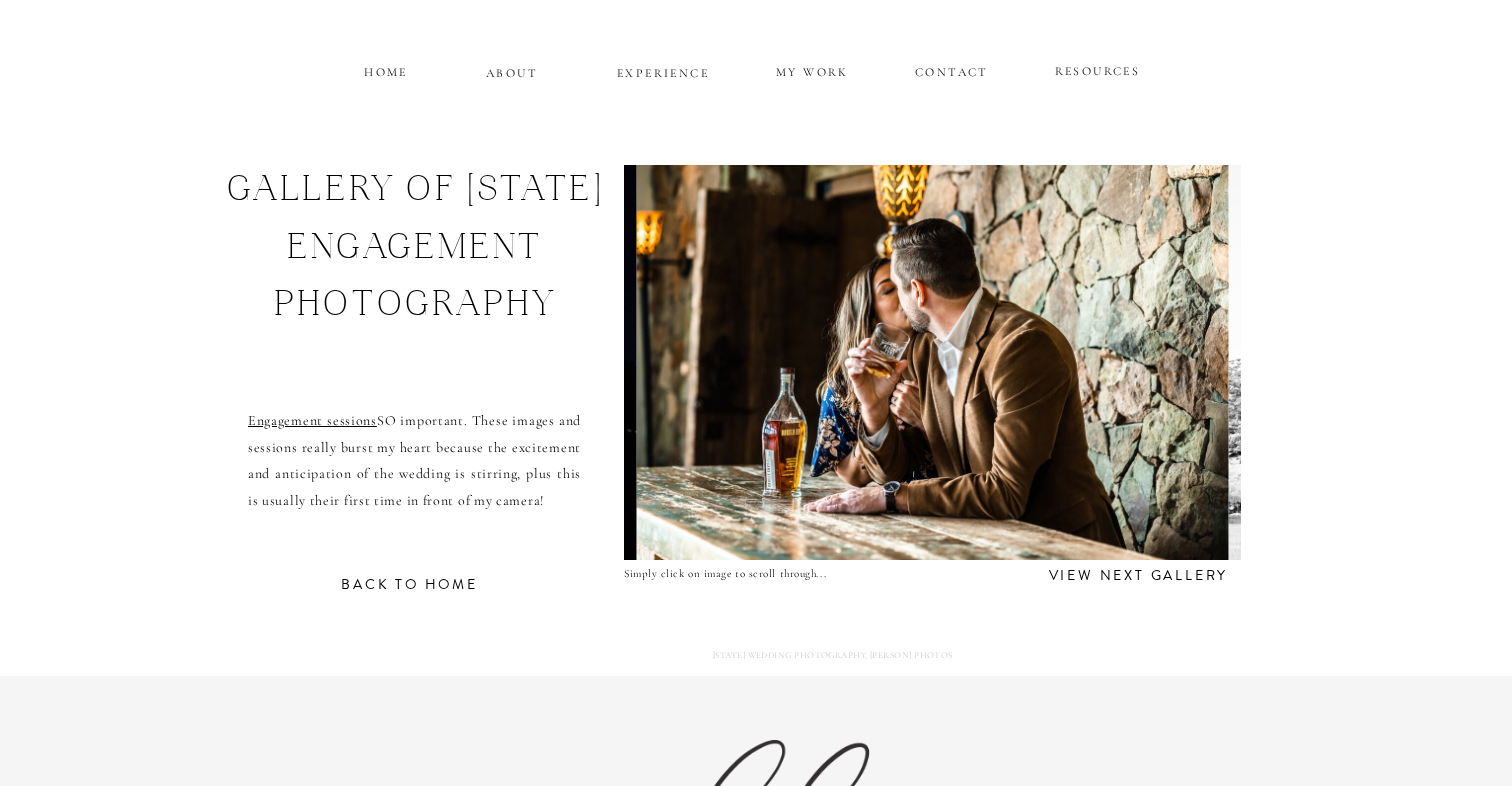 click at bounding box center (932, 362) 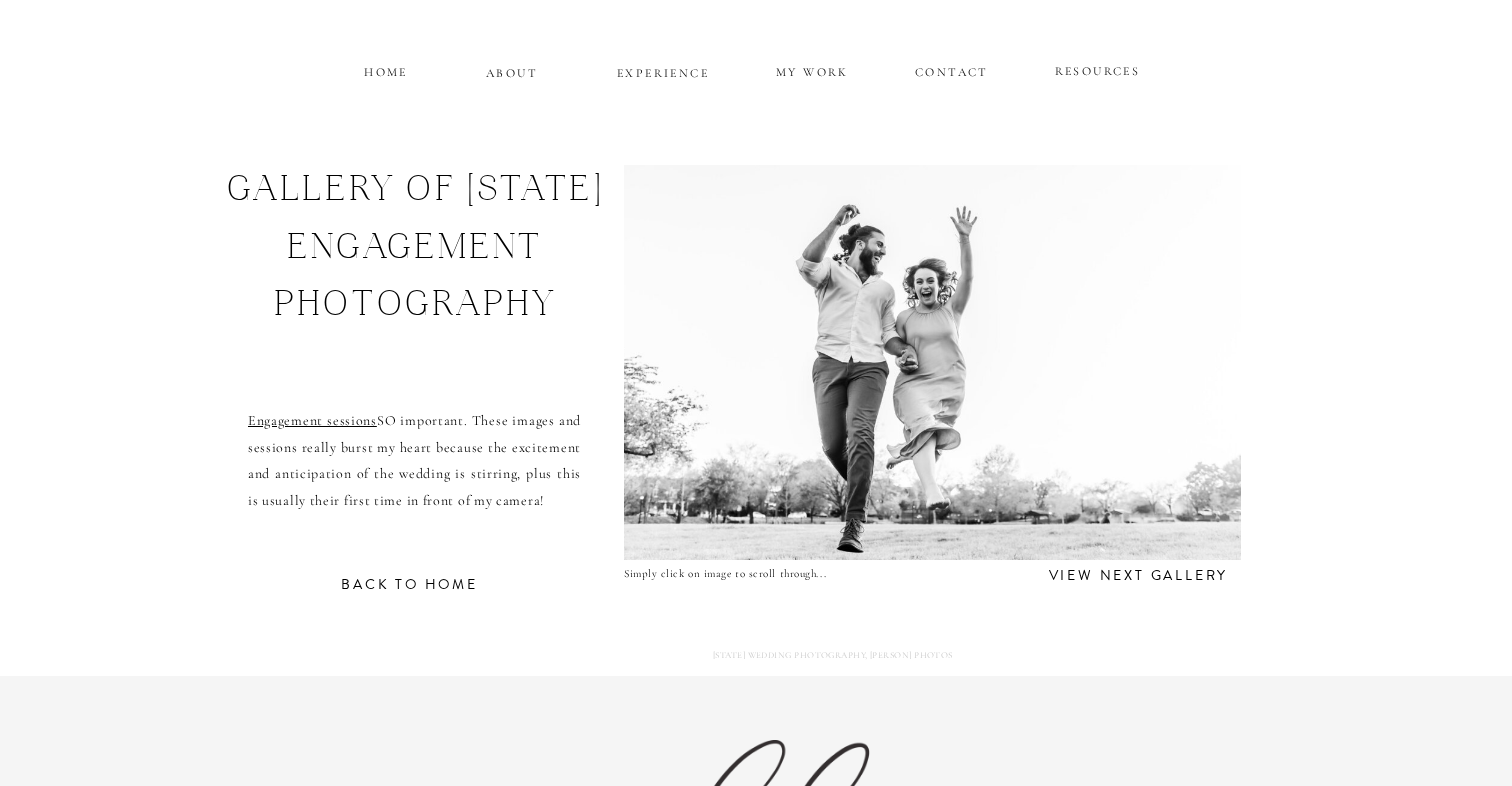 click on "MY WORK" at bounding box center [812, 70] 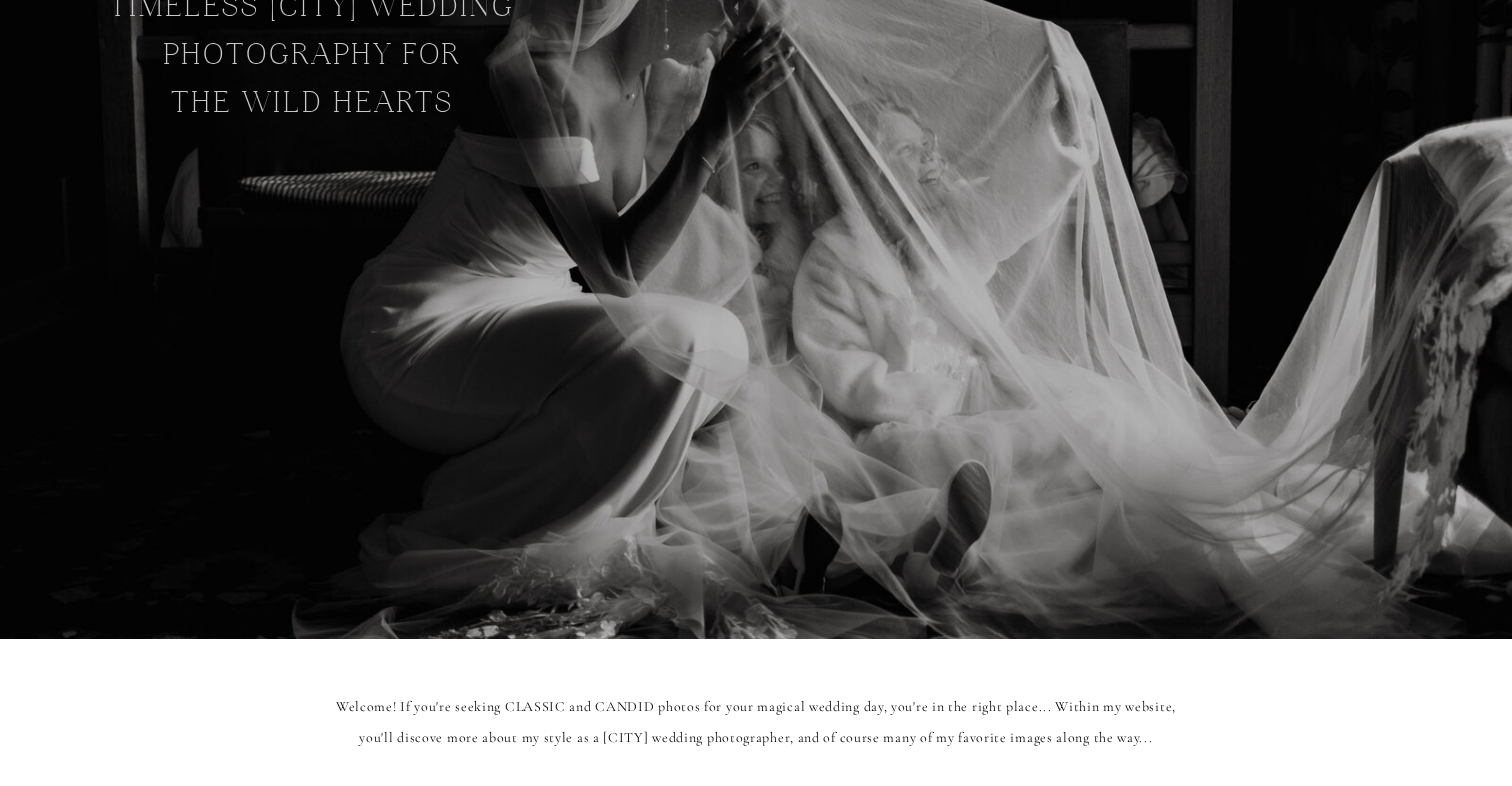 scroll, scrollTop: 0, scrollLeft: 0, axis: both 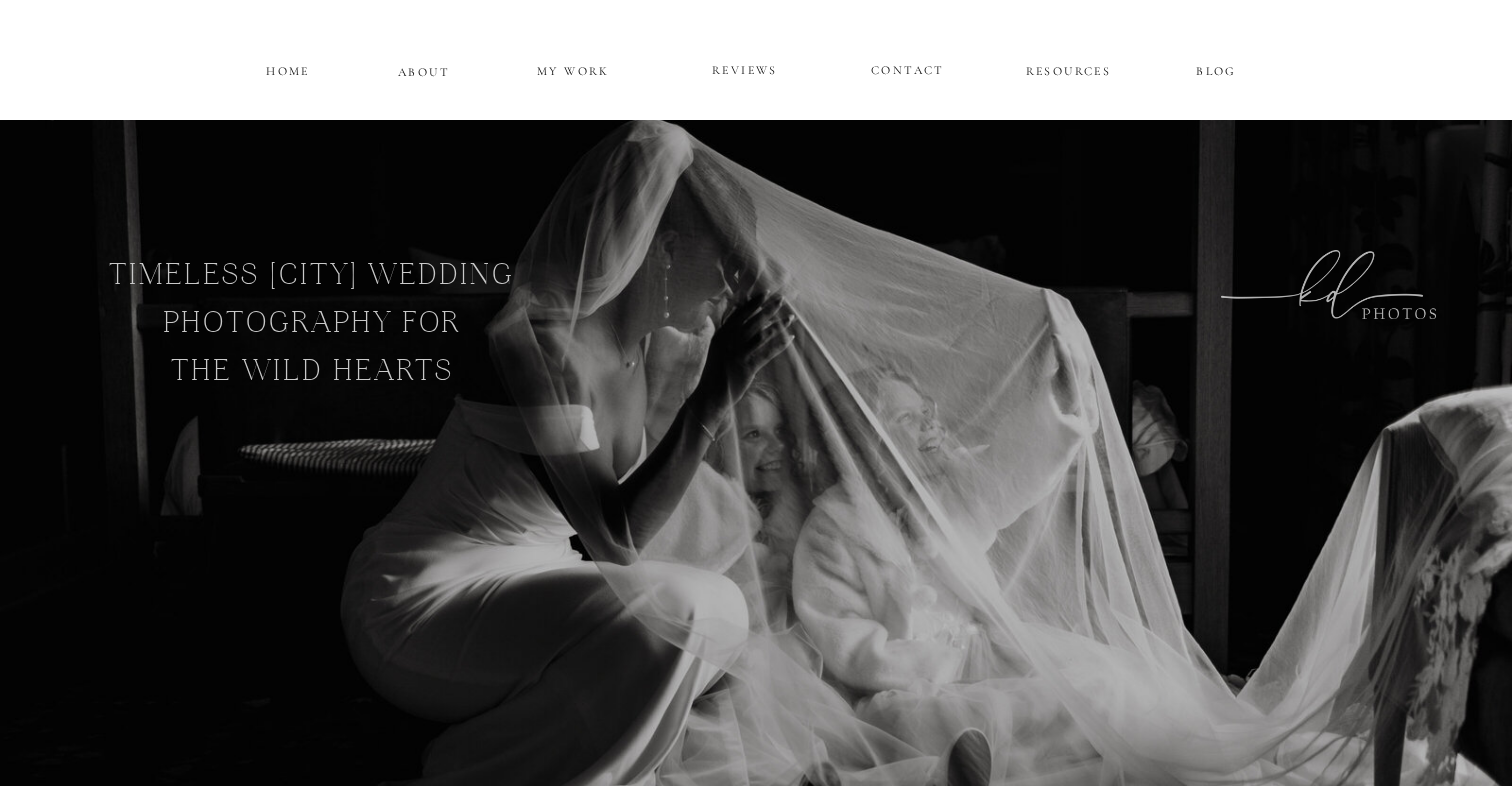 click on "RESOURCES" at bounding box center (1068, 68) 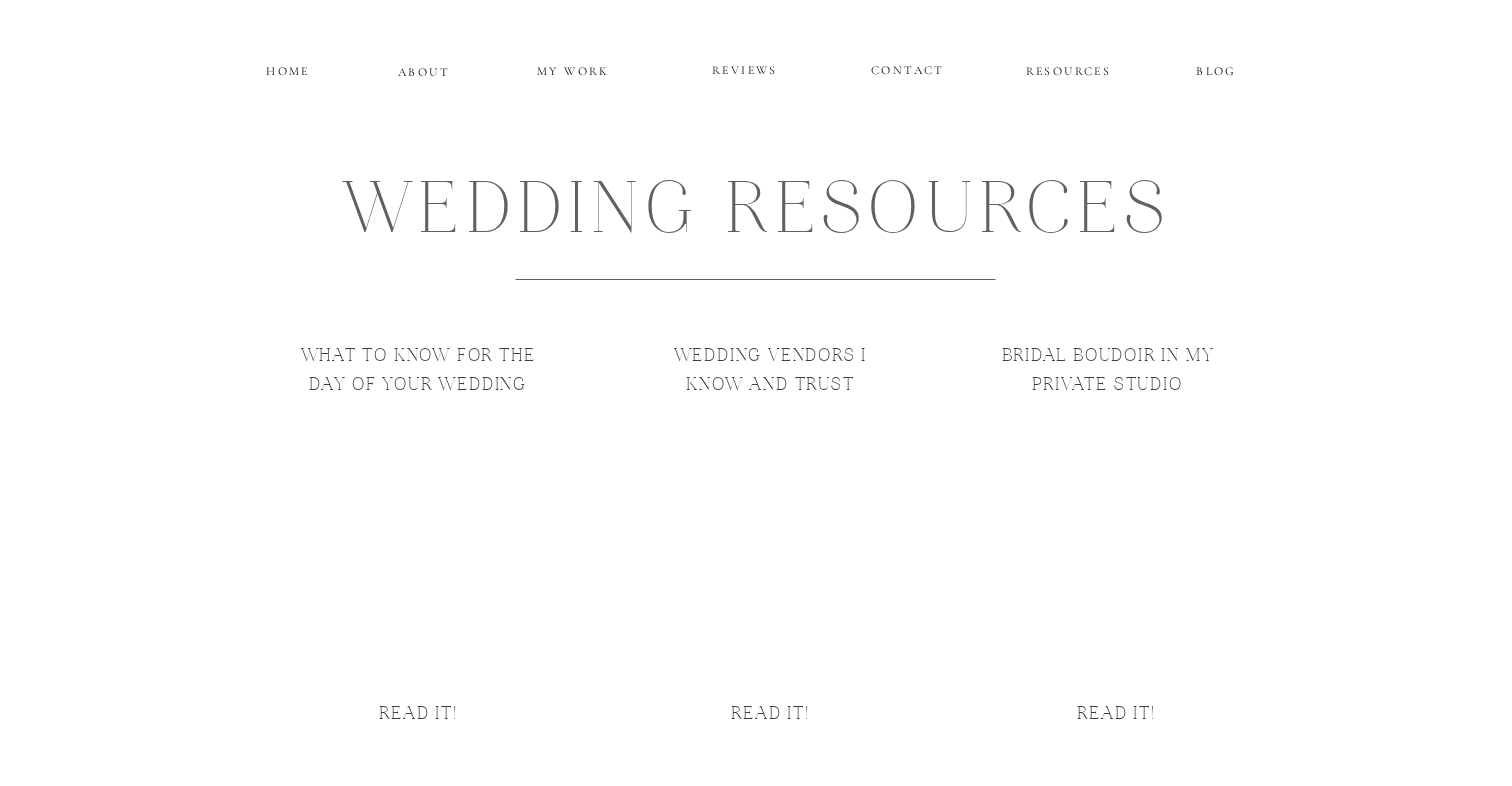 scroll, scrollTop: 0, scrollLeft: 0, axis: both 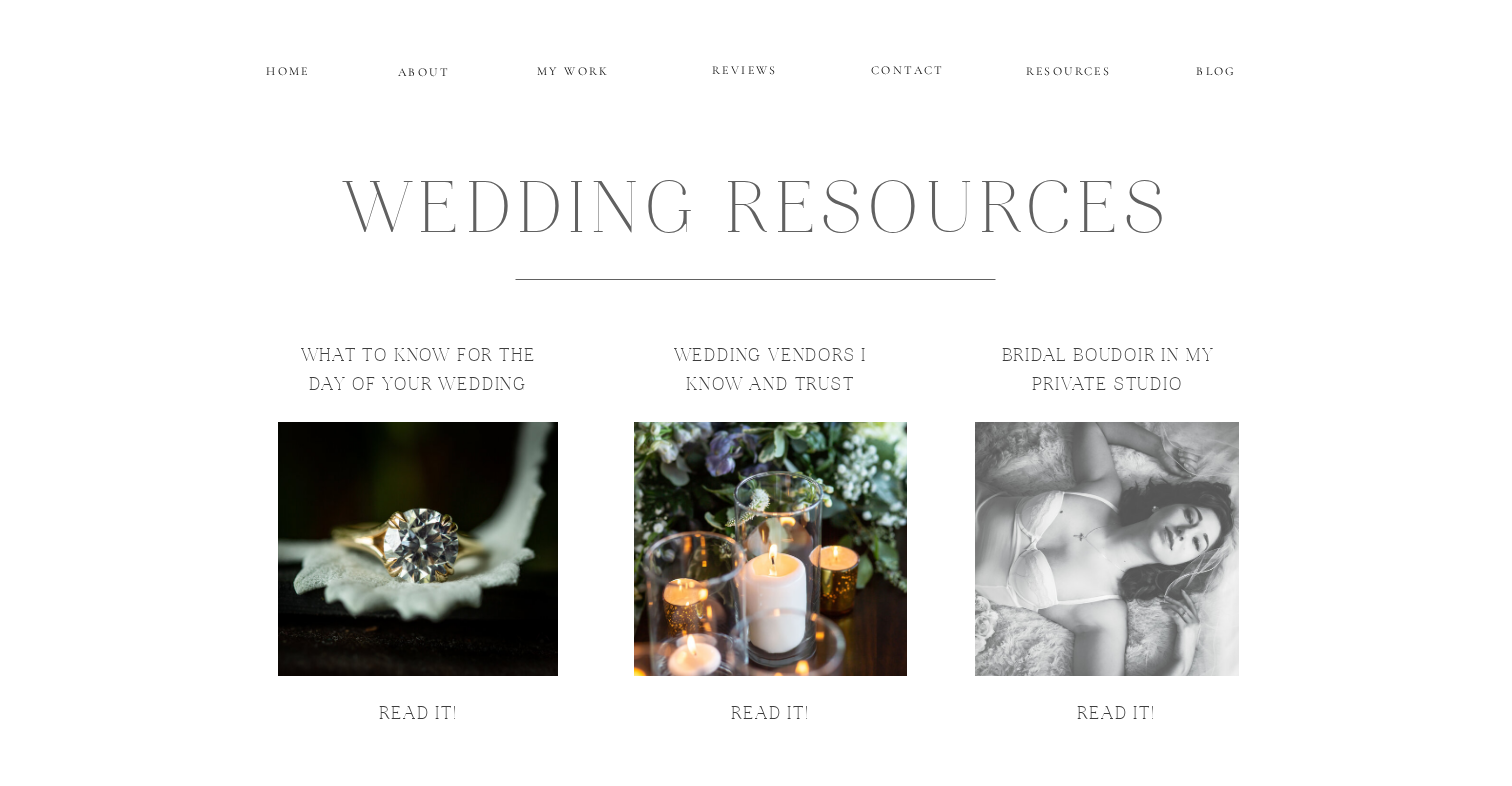 click on "CONTACT" at bounding box center [907, 67] 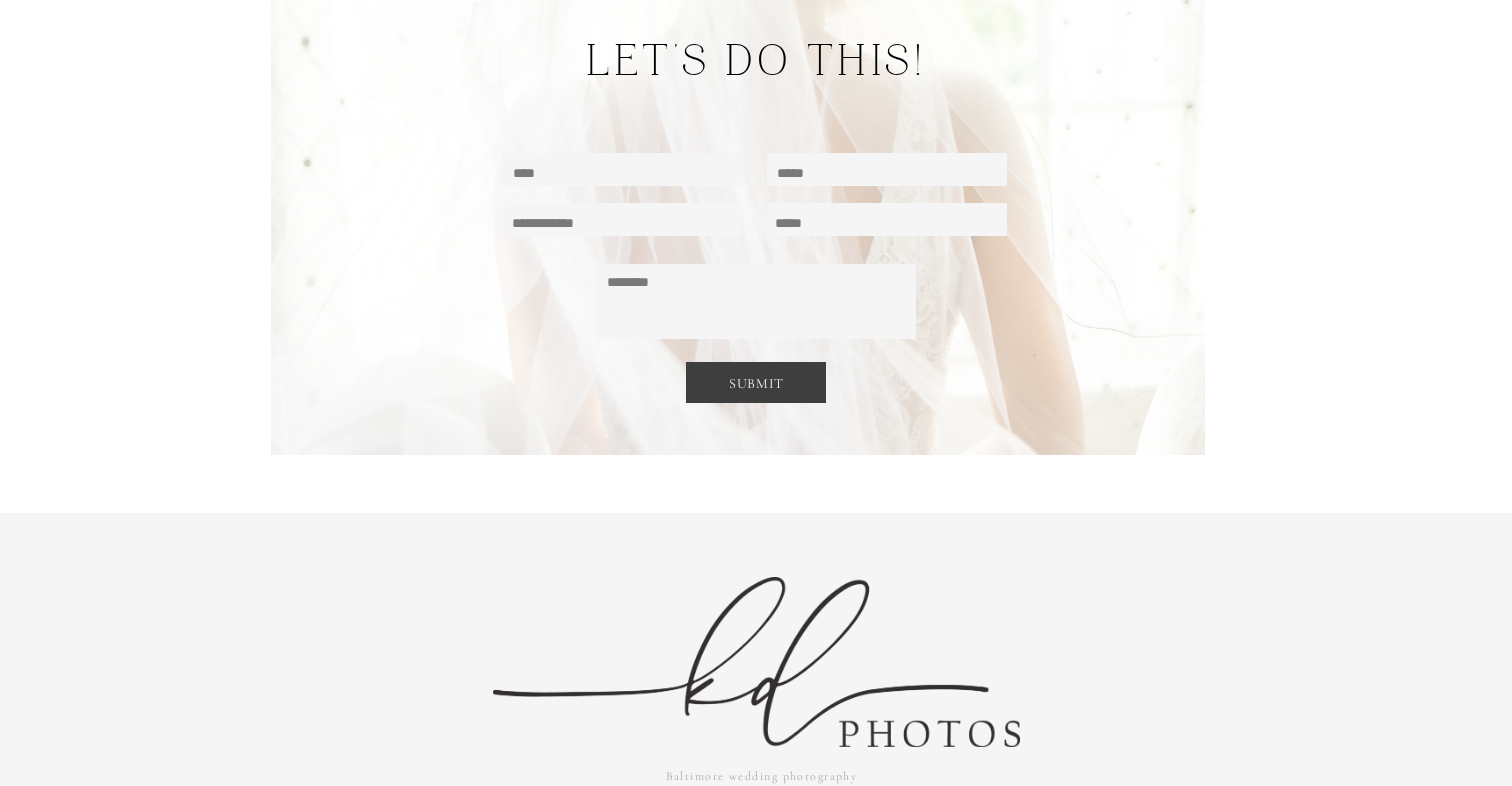 scroll, scrollTop: 13607, scrollLeft: 0, axis: vertical 